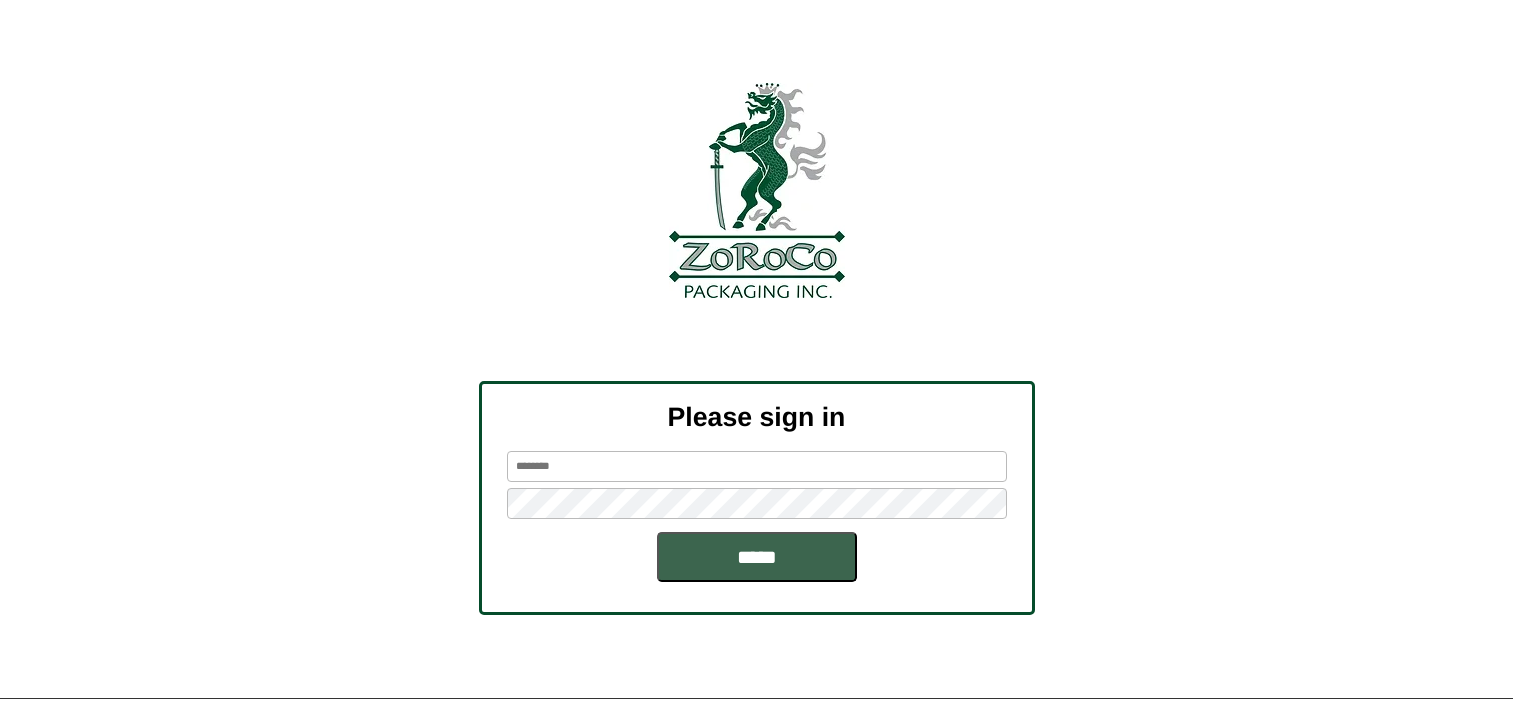scroll, scrollTop: 0, scrollLeft: 0, axis: both 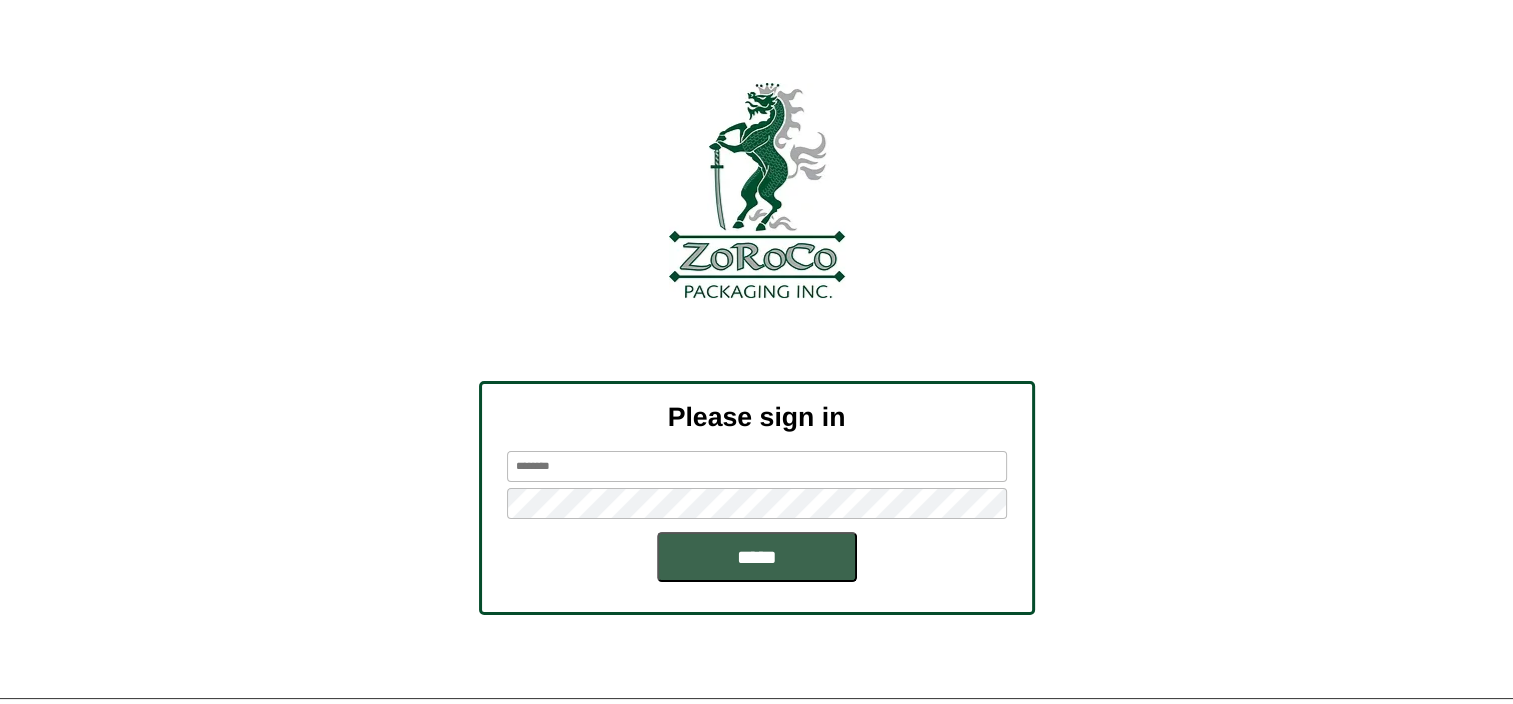 click at bounding box center (757, 466) 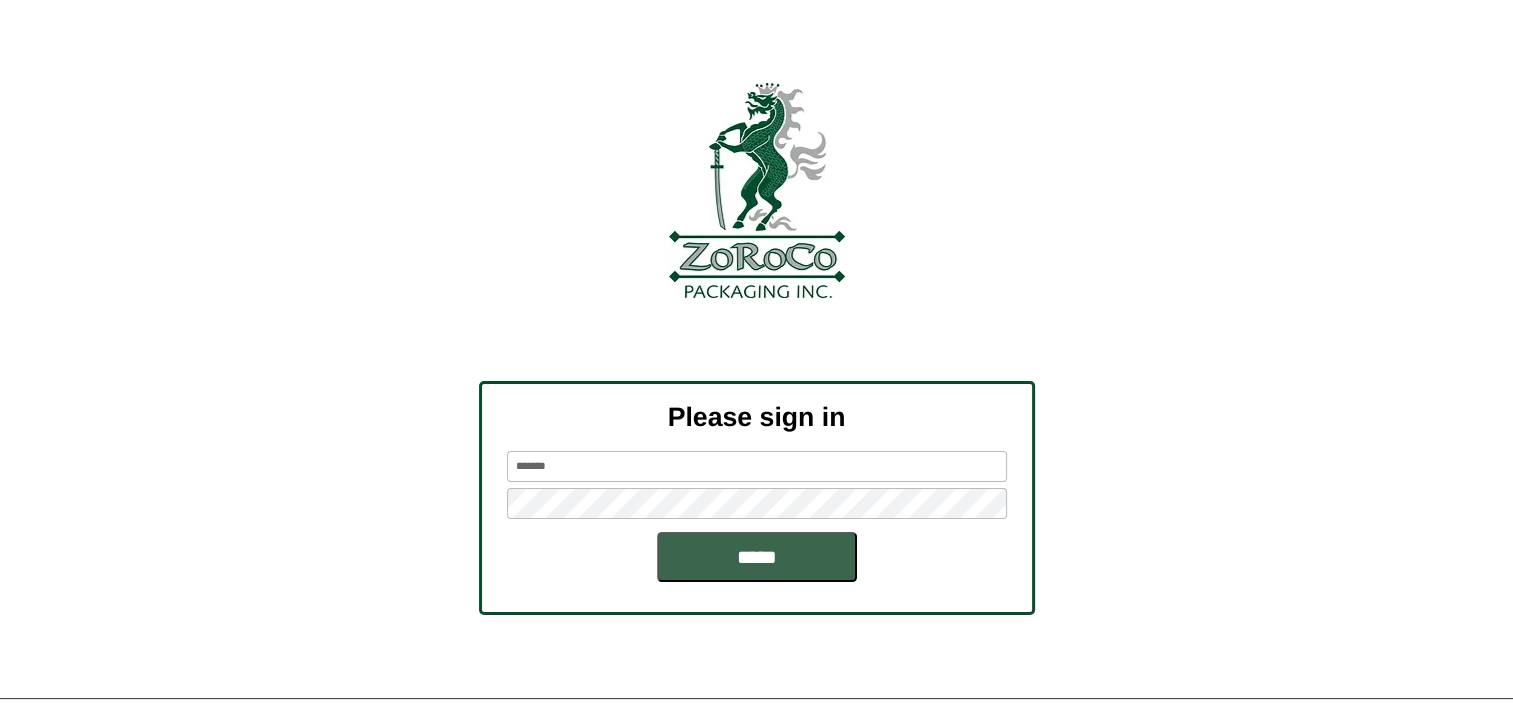 type on "*******" 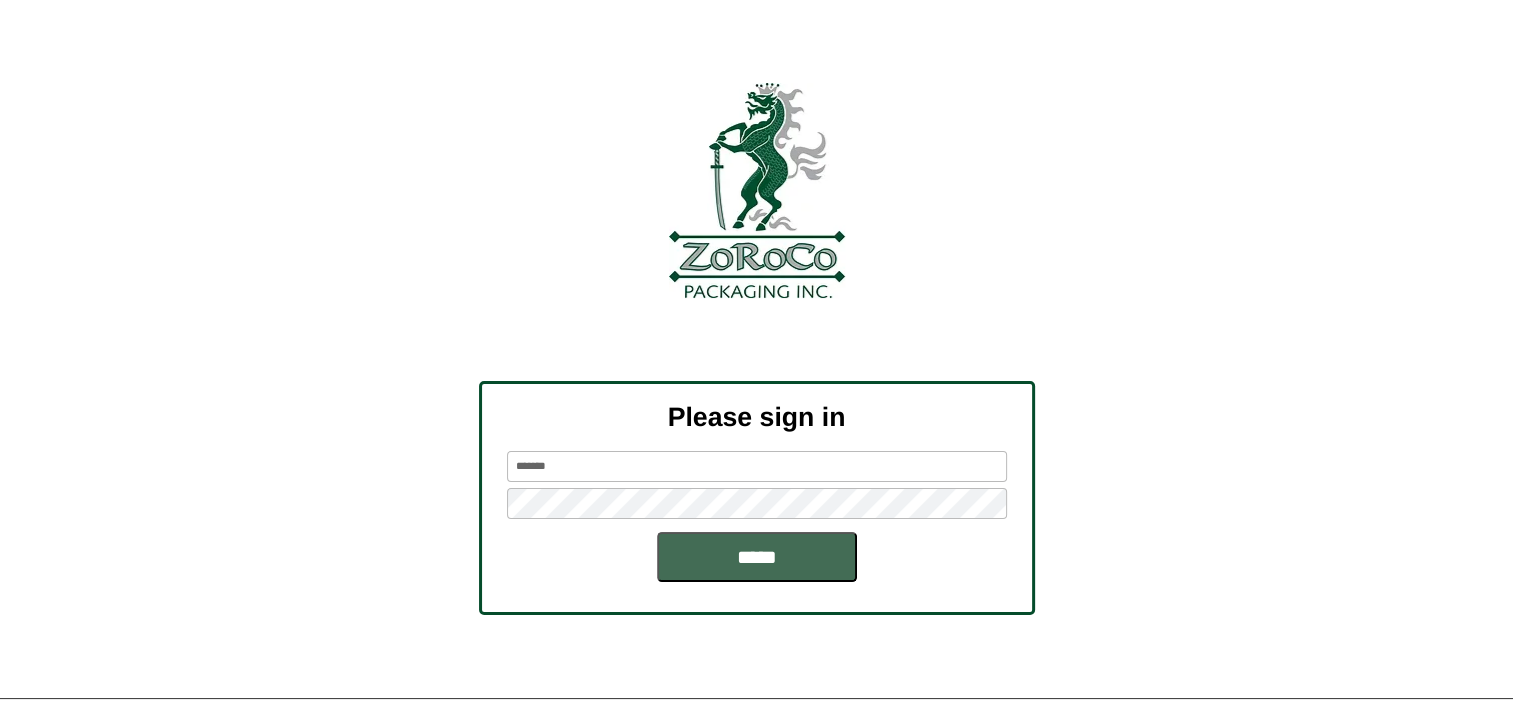 click on "*****" at bounding box center [757, 557] 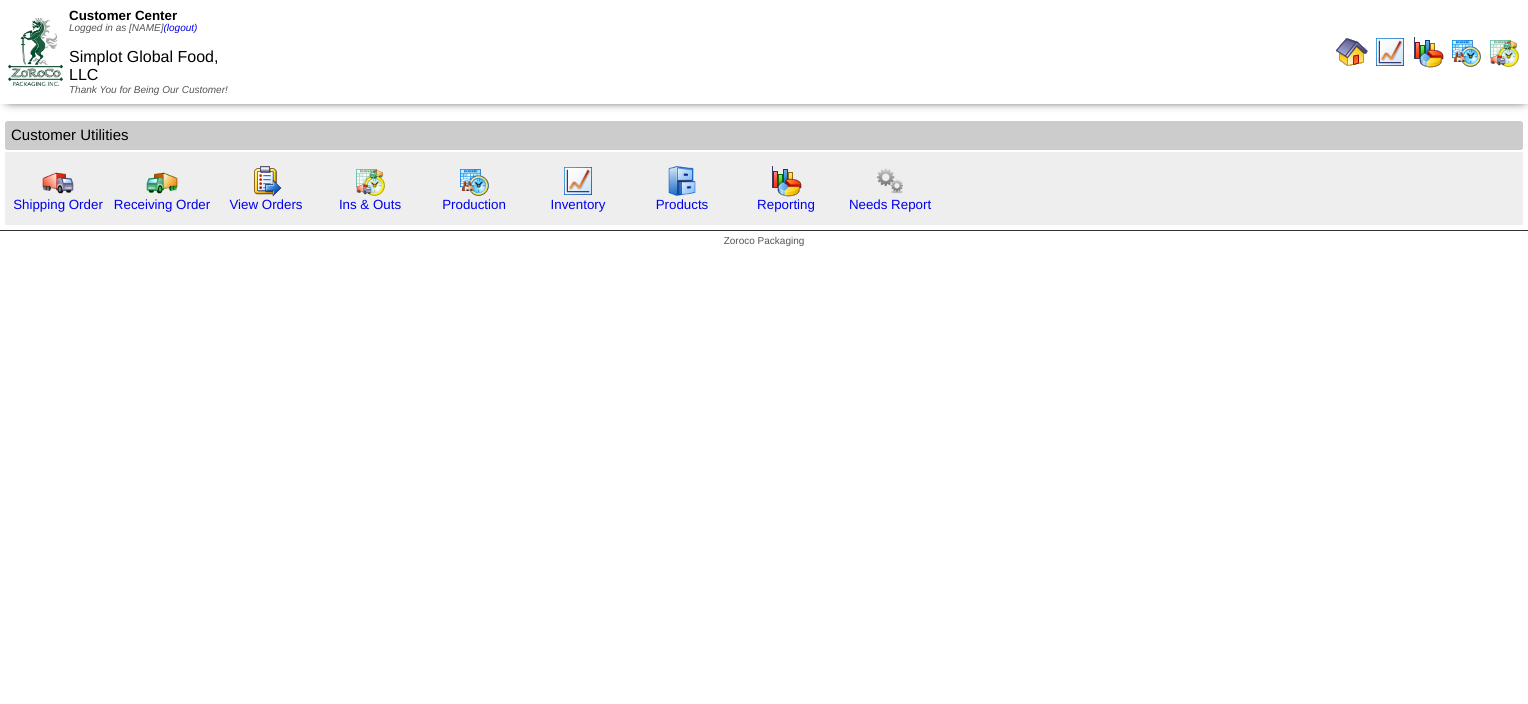 scroll, scrollTop: 0, scrollLeft: 0, axis: both 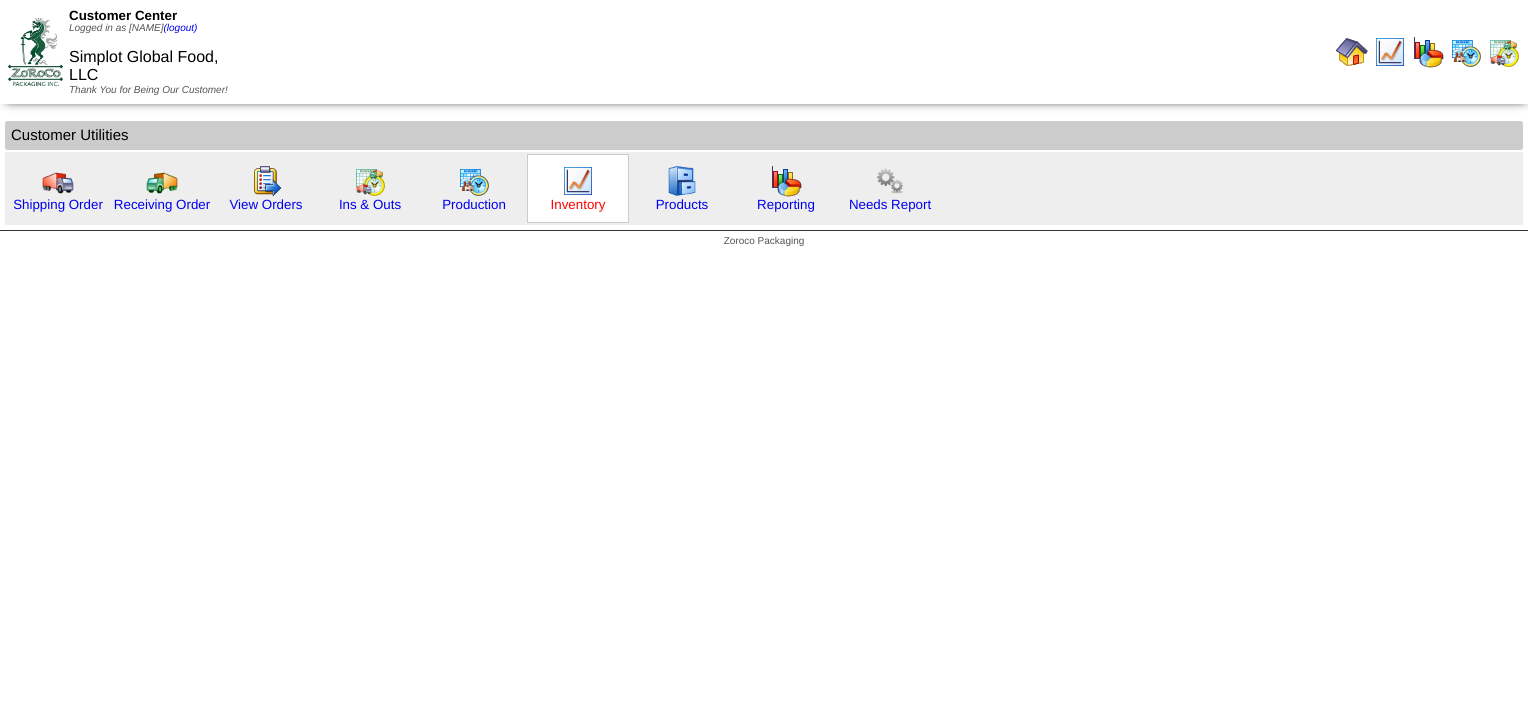 click on "Inventory" at bounding box center [578, 204] 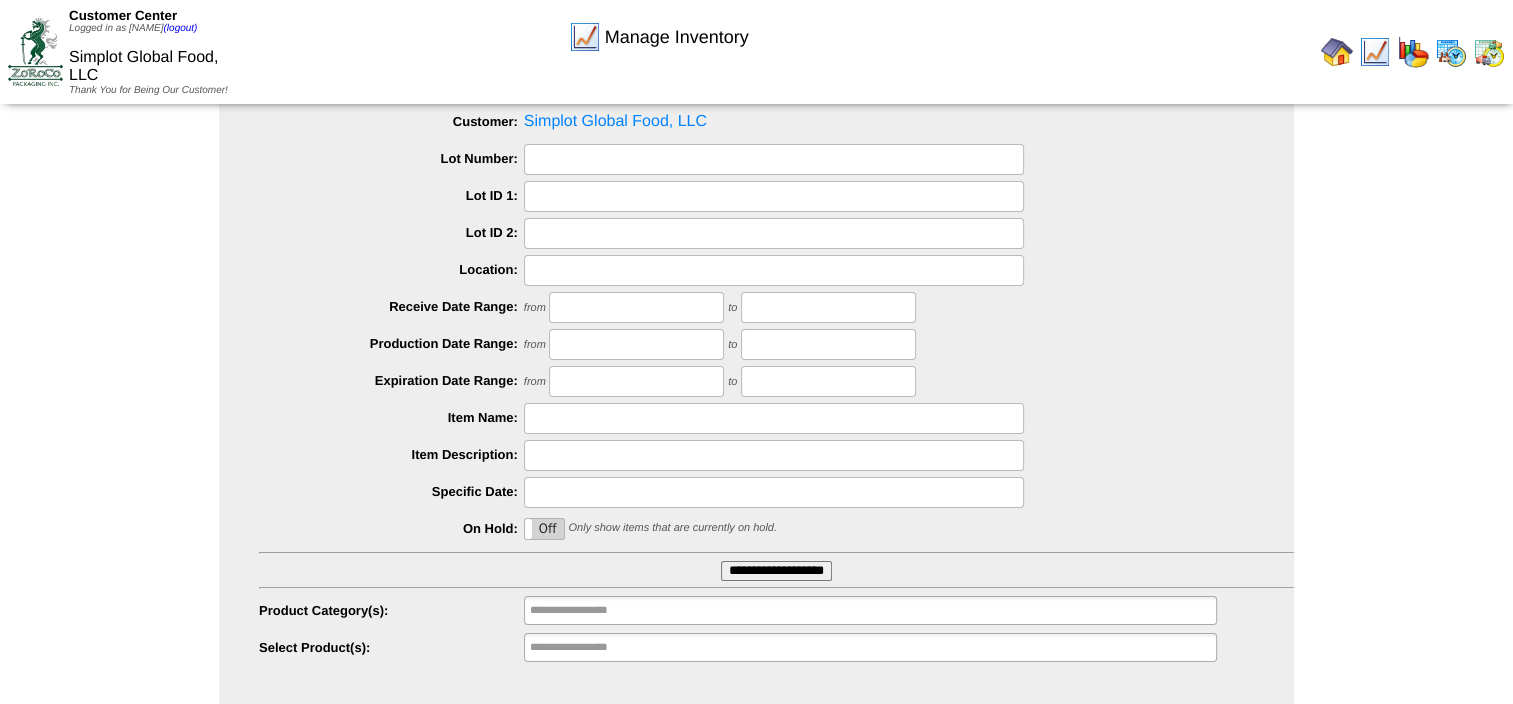 scroll, scrollTop: 88, scrollLeft: 0, axis: vertical 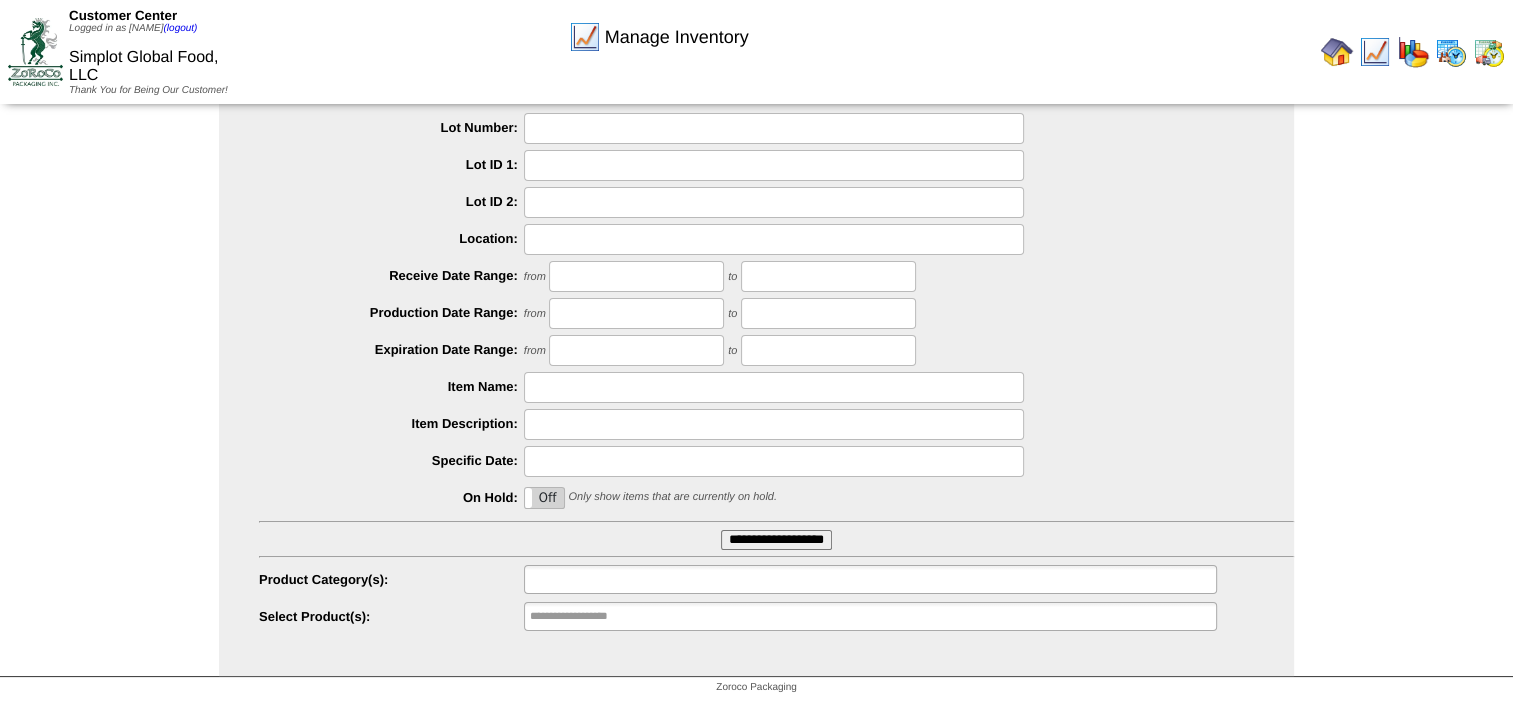click at bounding box center [594, 579] 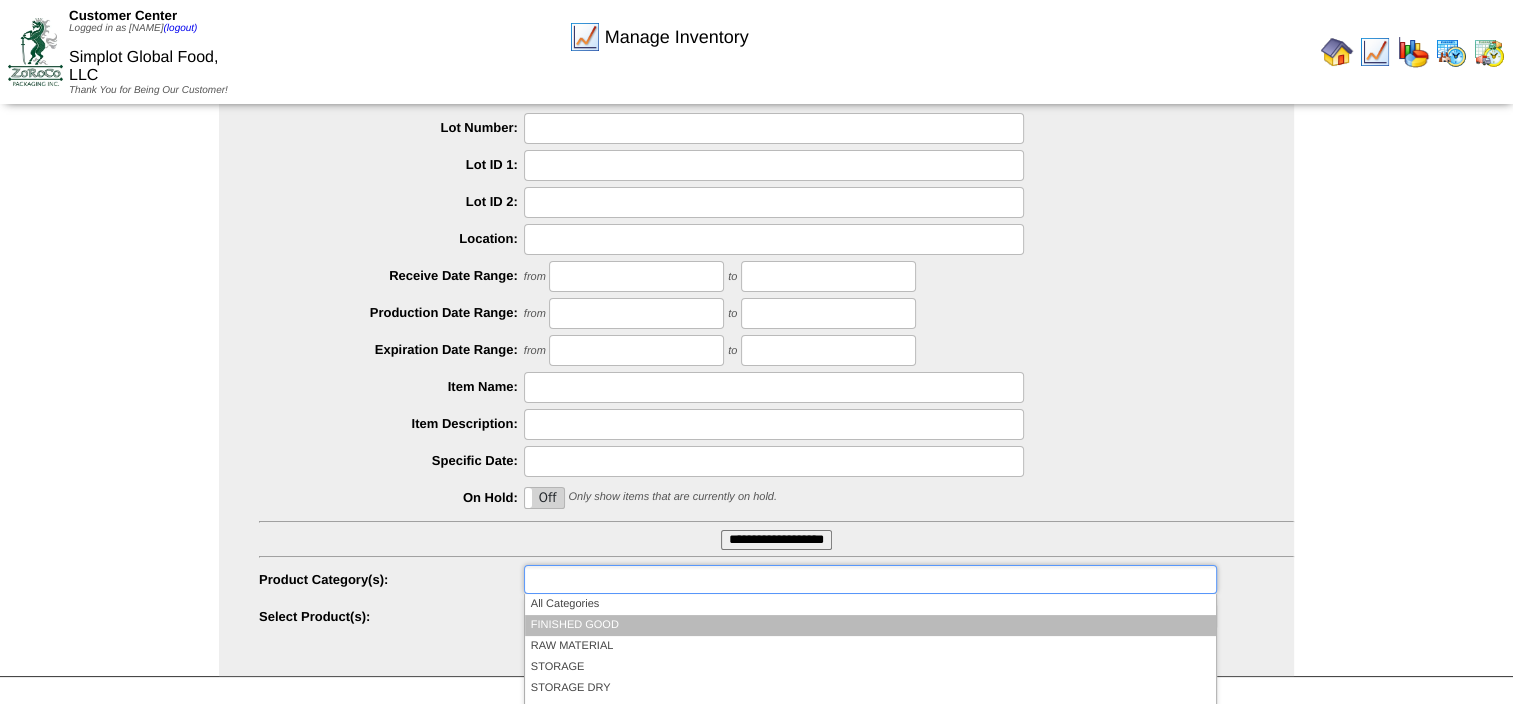 click on "FINISHED GOOD" at bounding box center (870, 625) 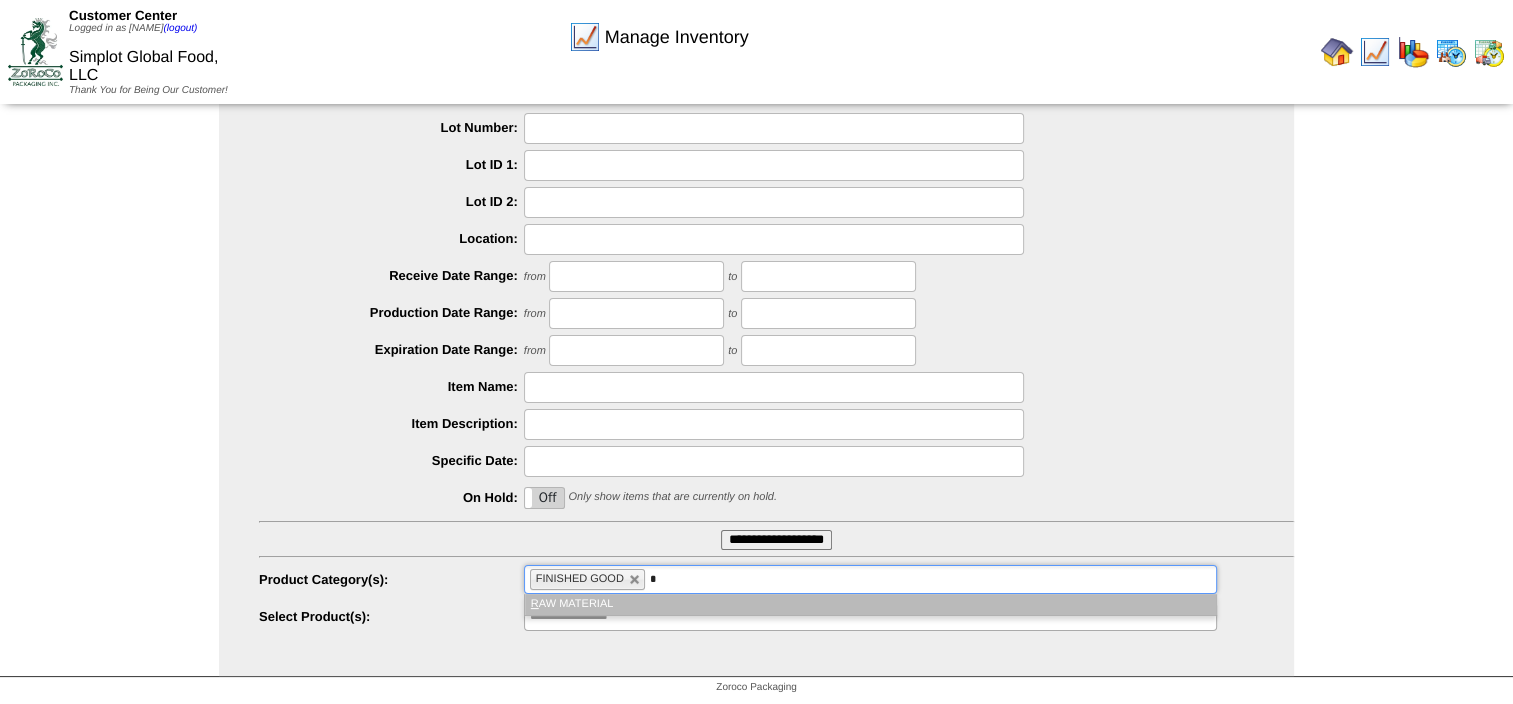 type on "*" 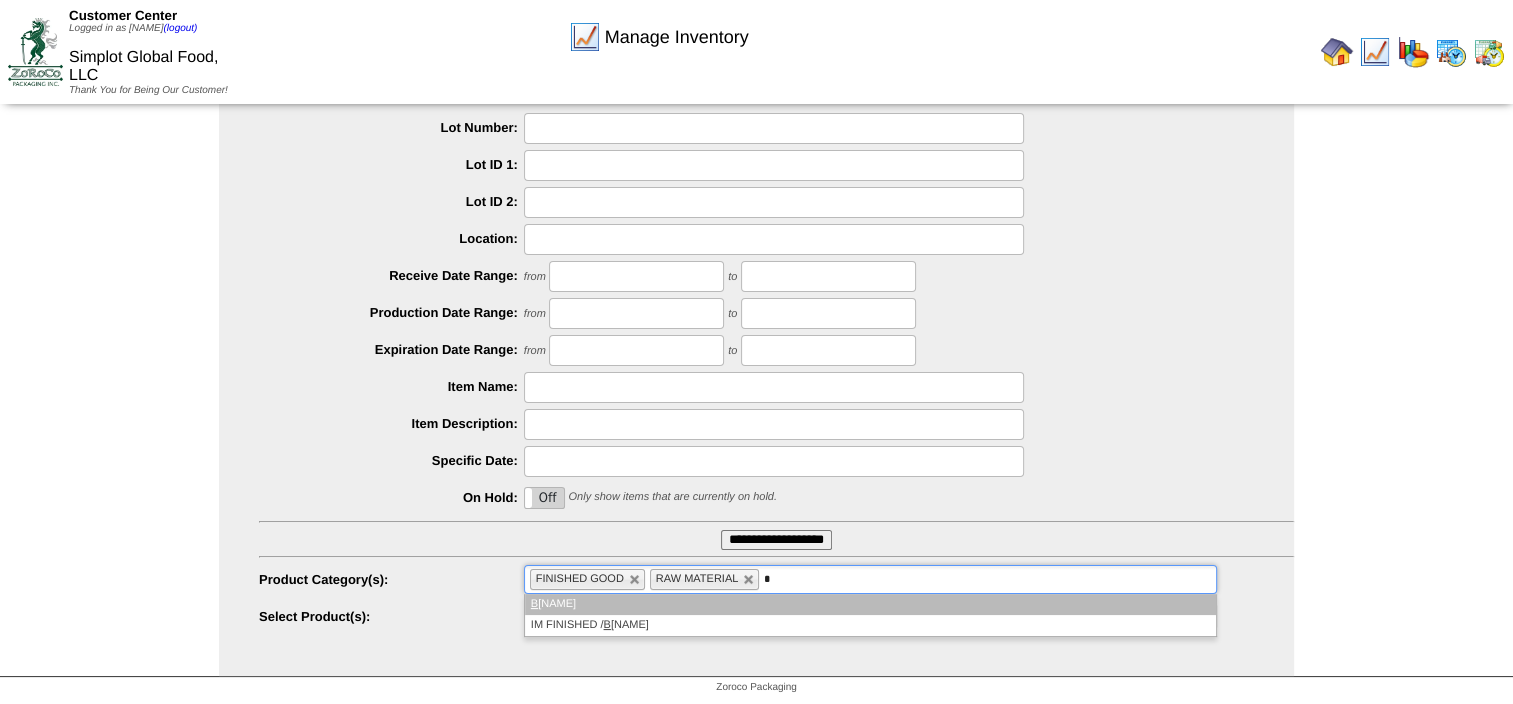 type on "*" 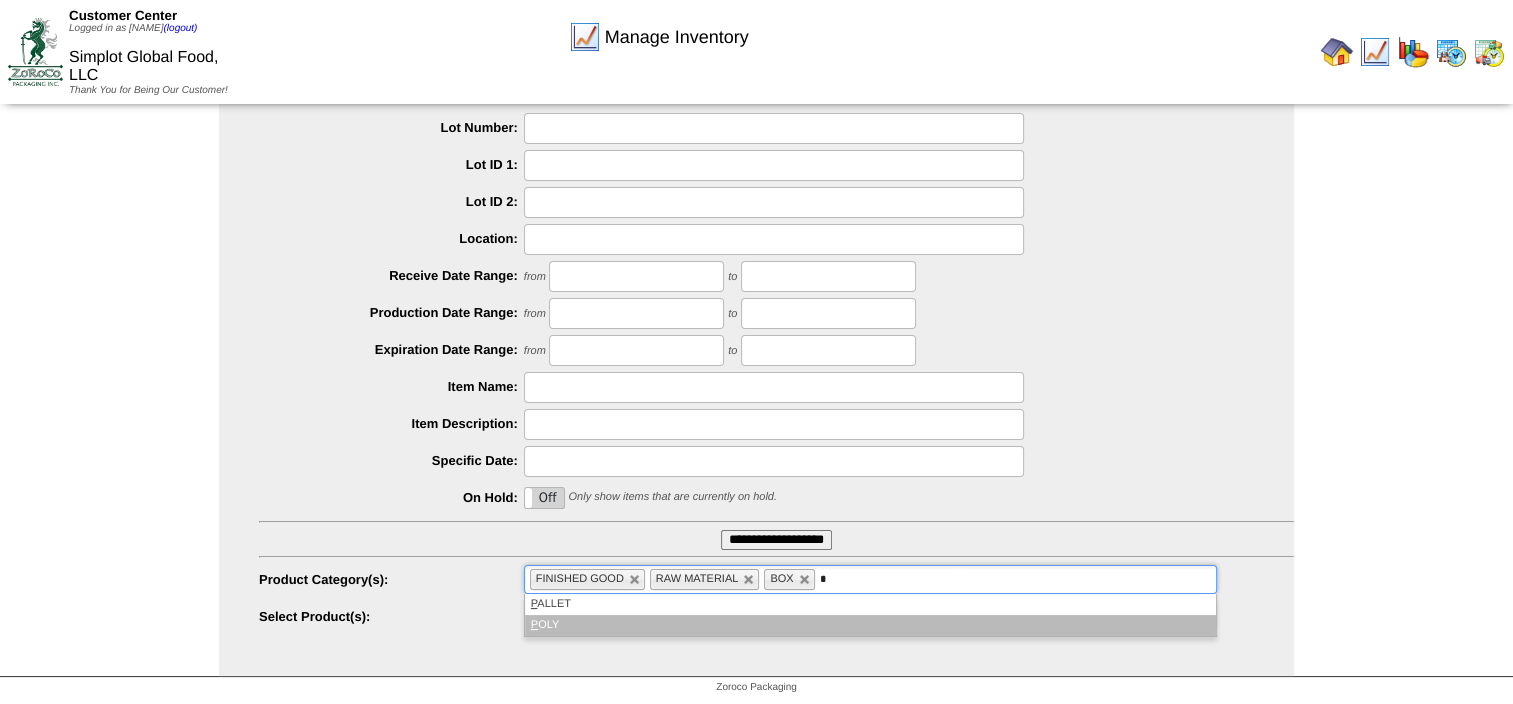 type on "*" 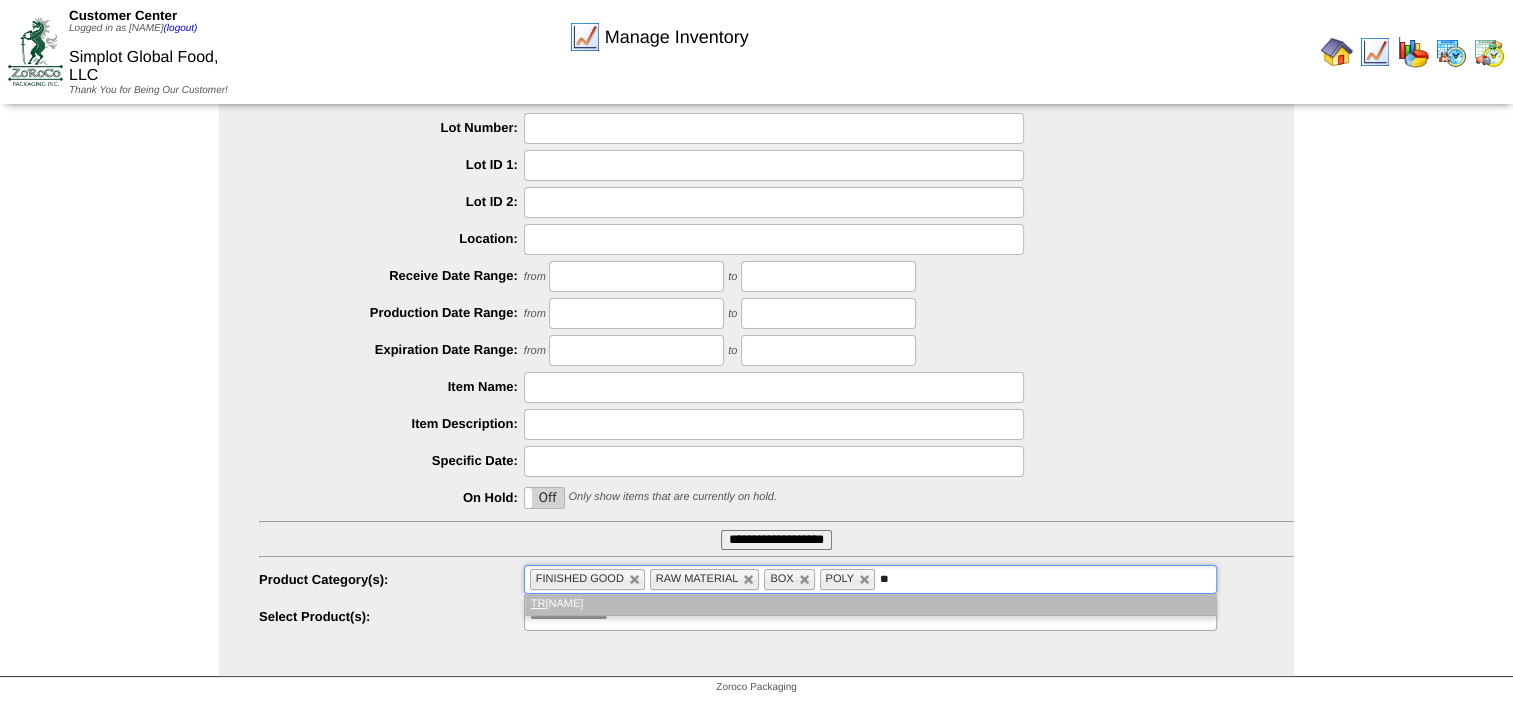 type on "**" 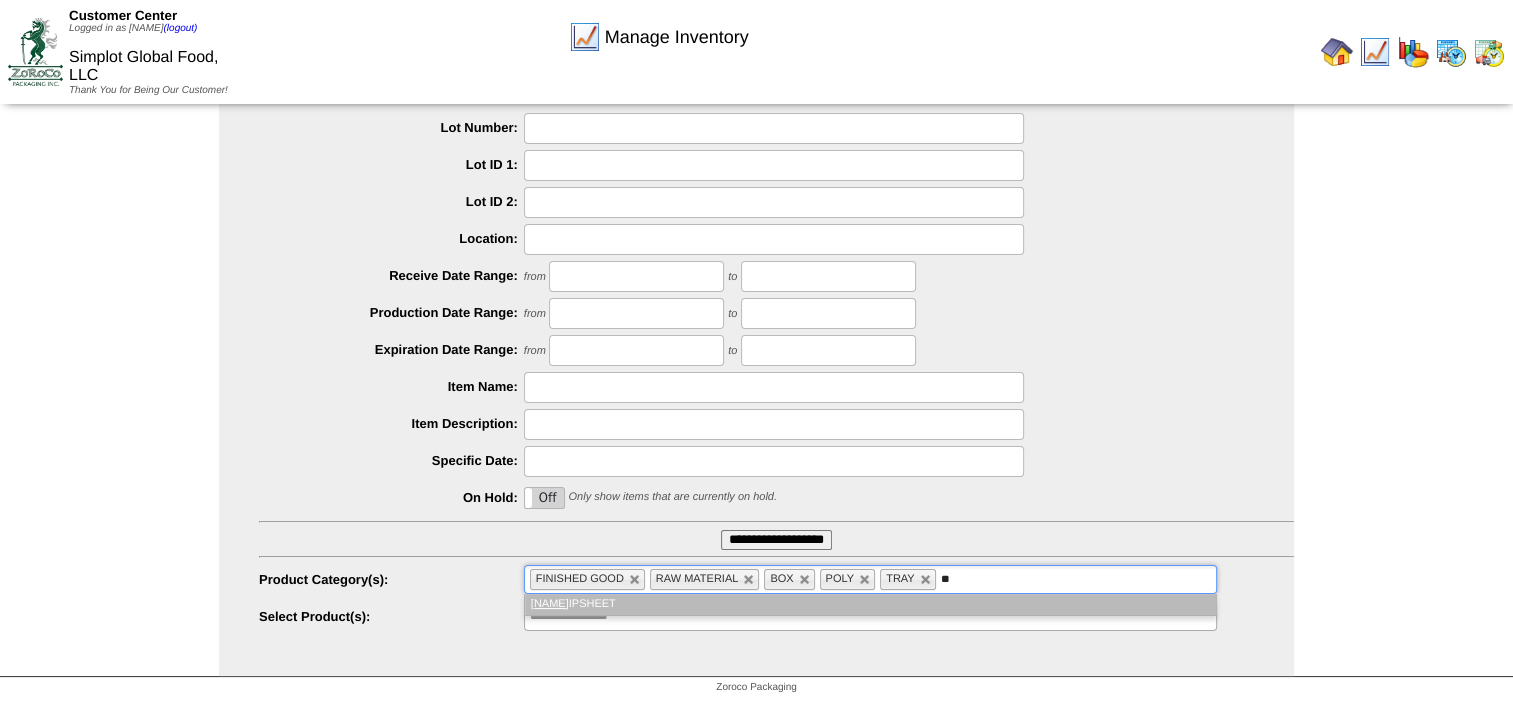 type on "**" 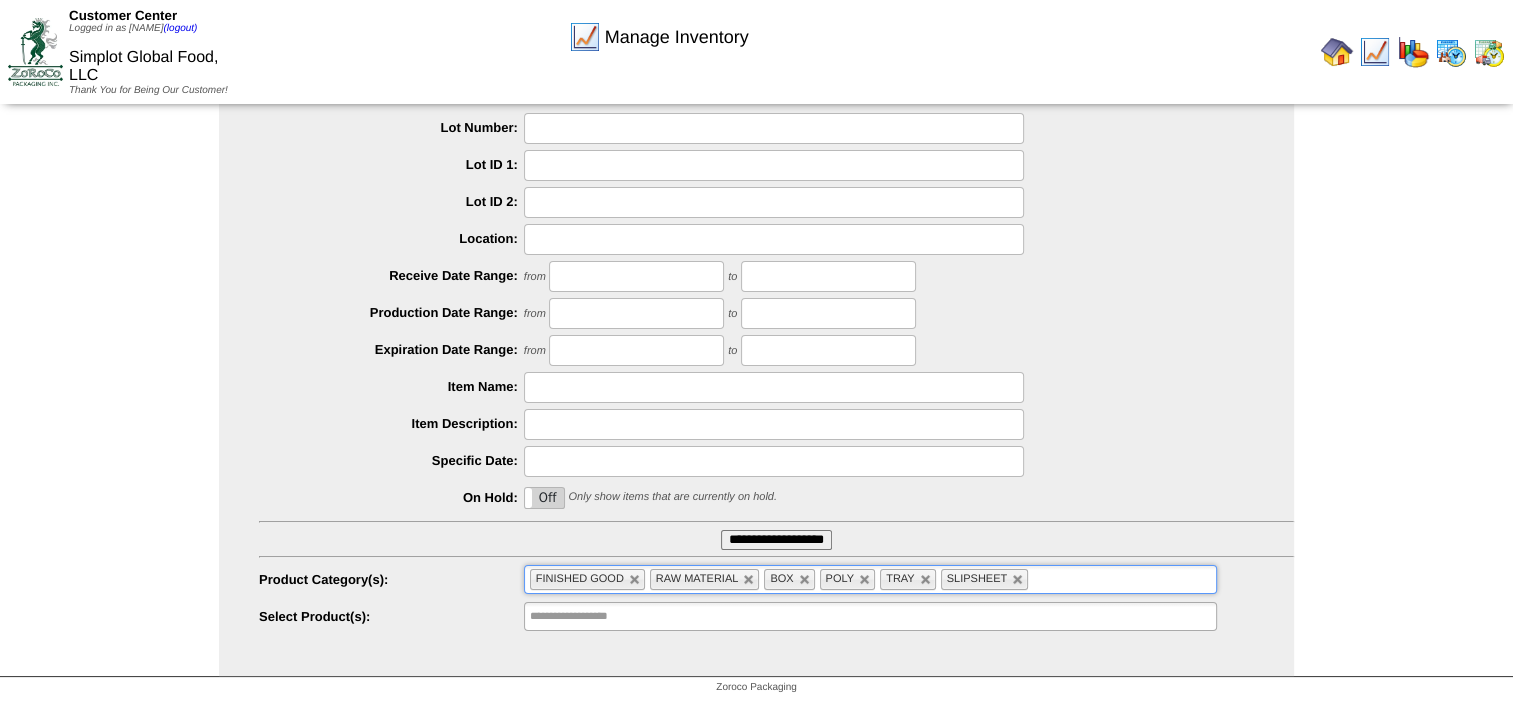 click on "**********" at bounding box center (776, 540) 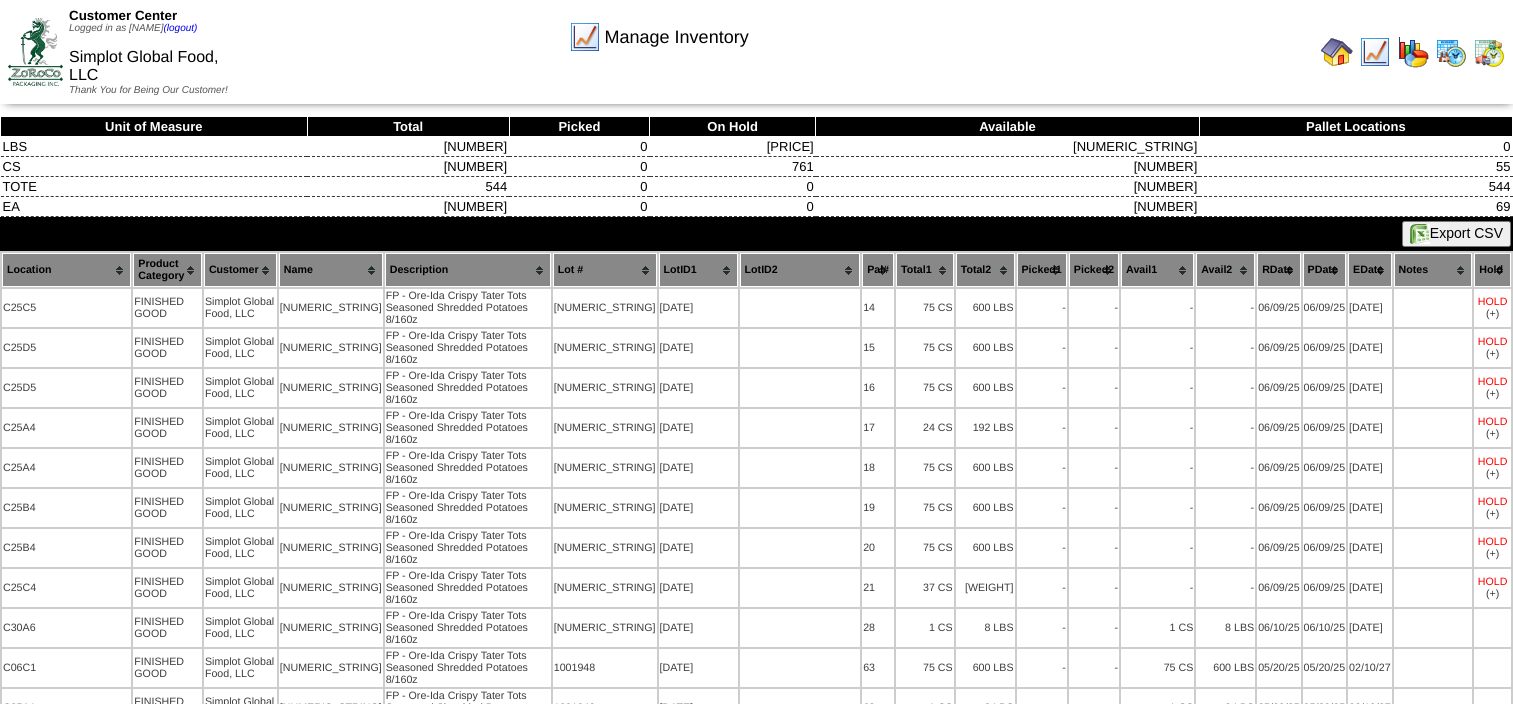 scroll, scrollTop: 0, scrollLeft: 0, axis: both 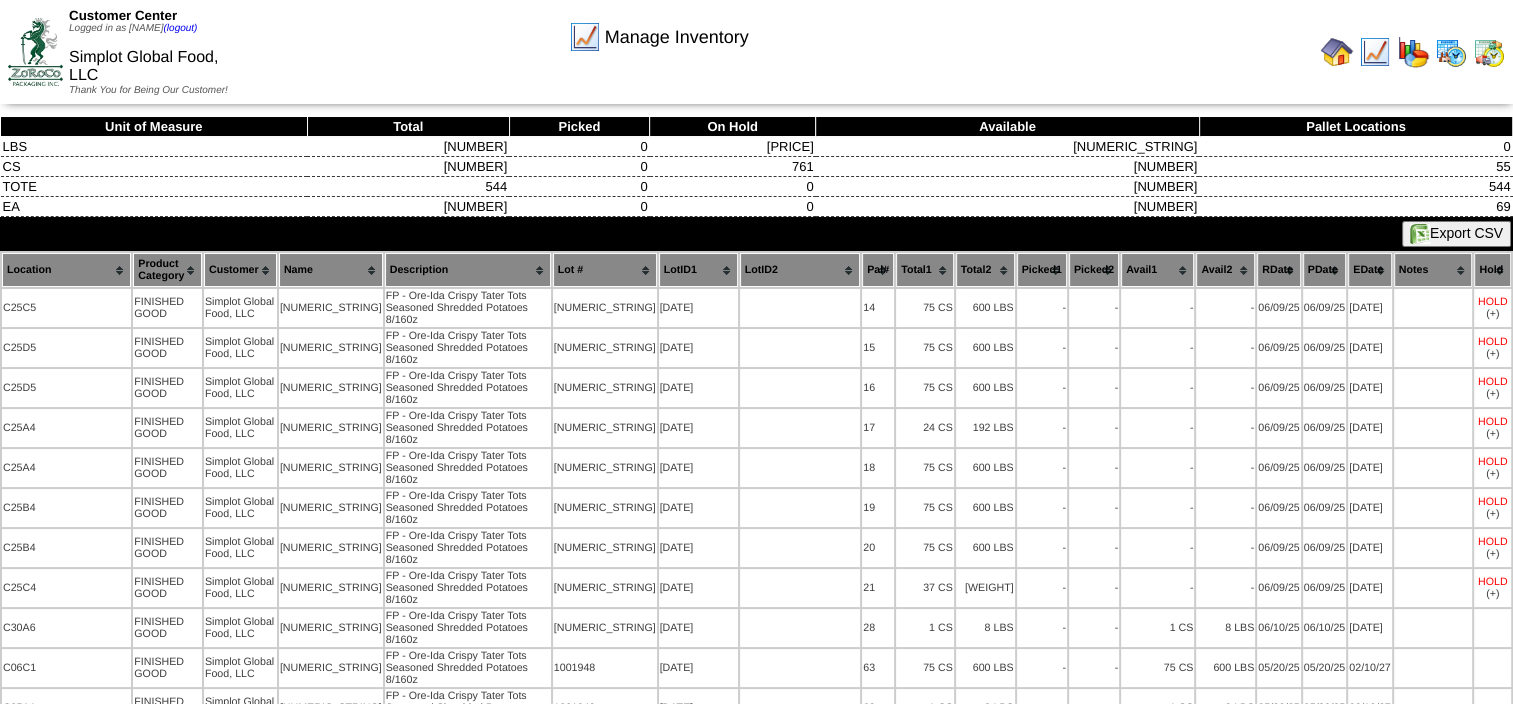 click on "Export CSV" at bounding box center (1456, 234) 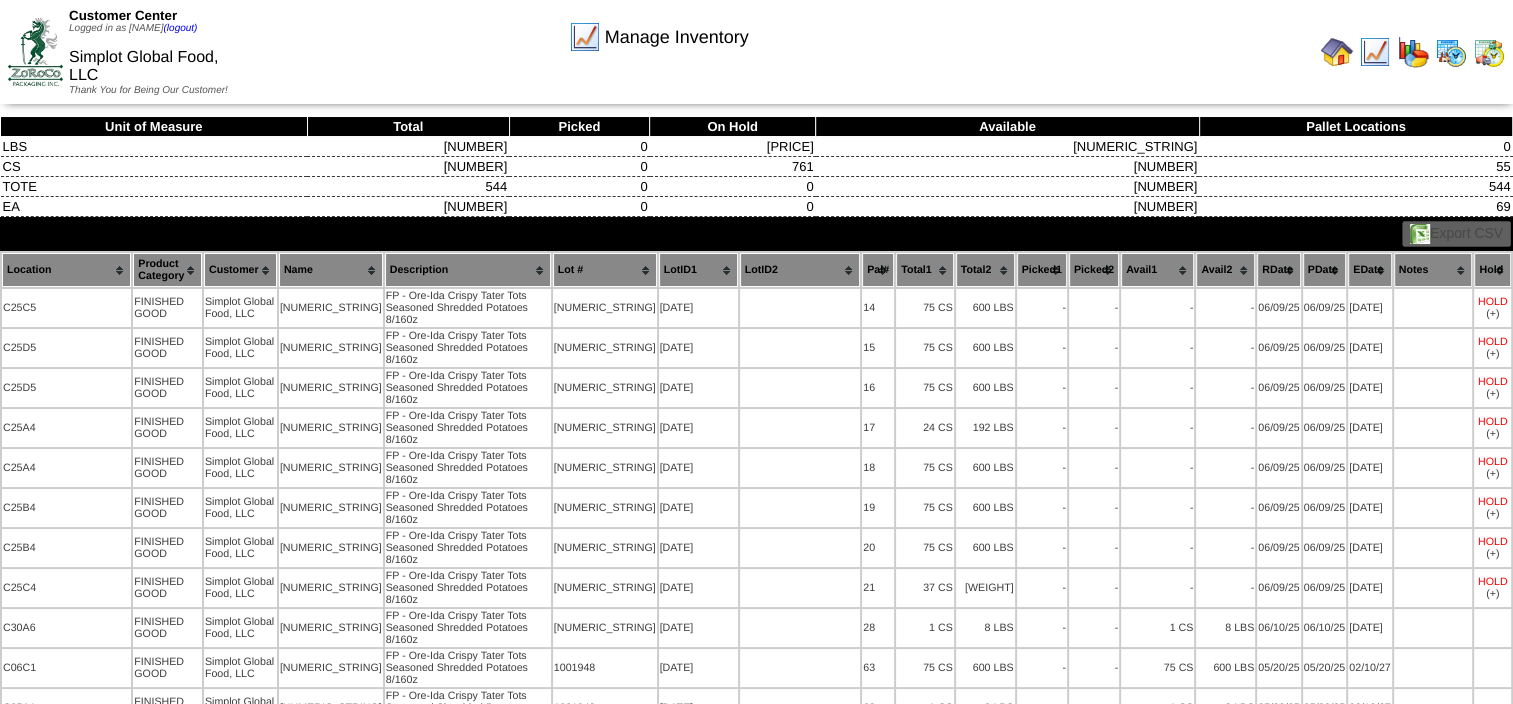 click on "Manage Inventory" at bounding box center [659, 30] 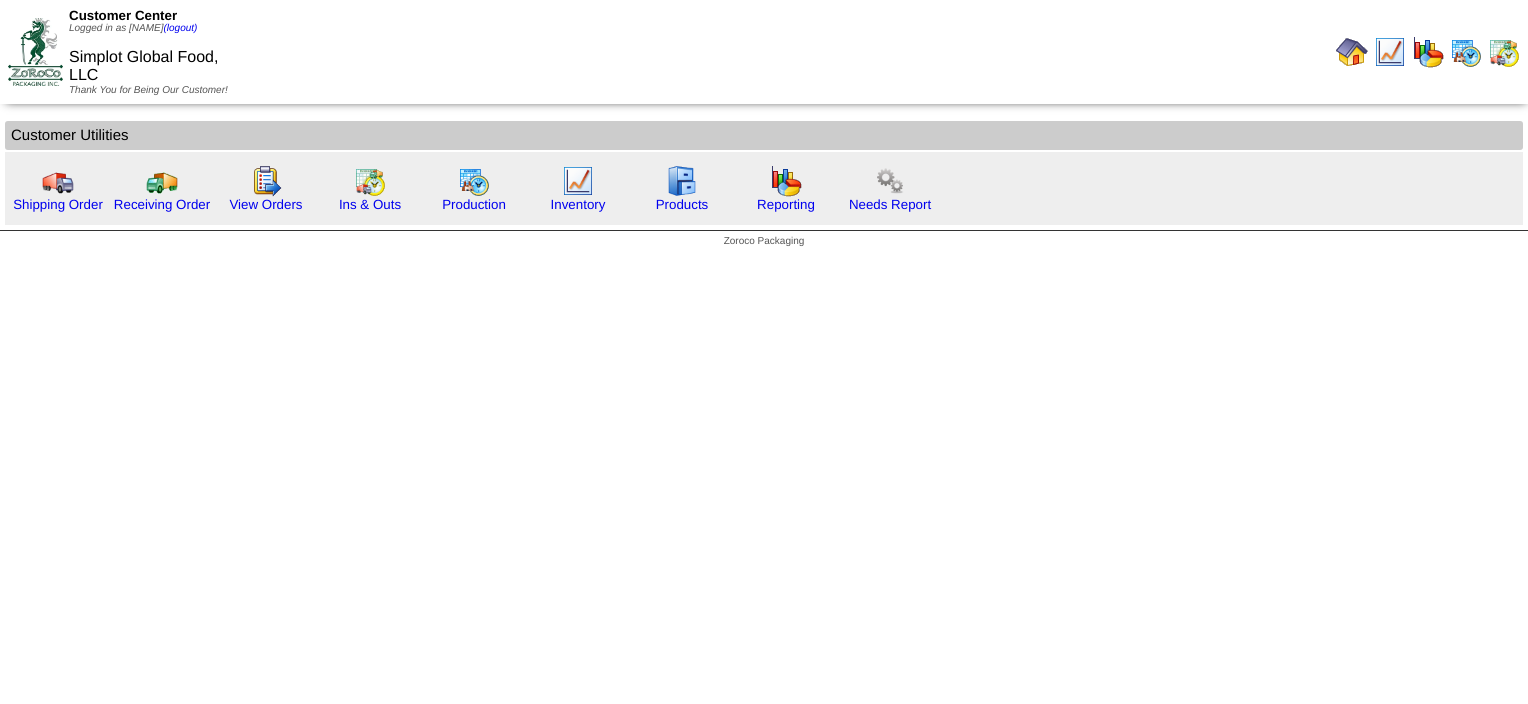 scroll, scrollTop: 0, scrollLeft: 0, axis: both 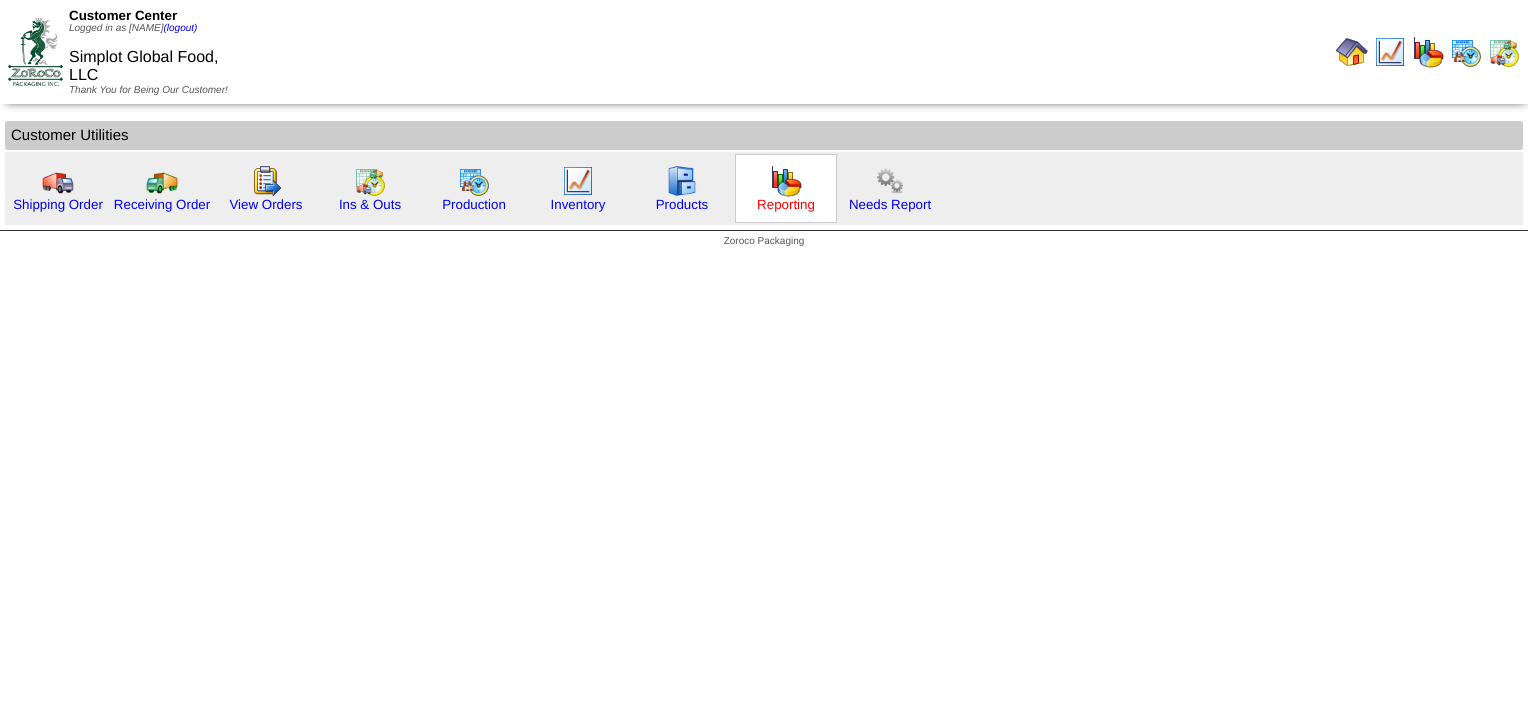 click on "Reporting" at bounding box center [786, 204] 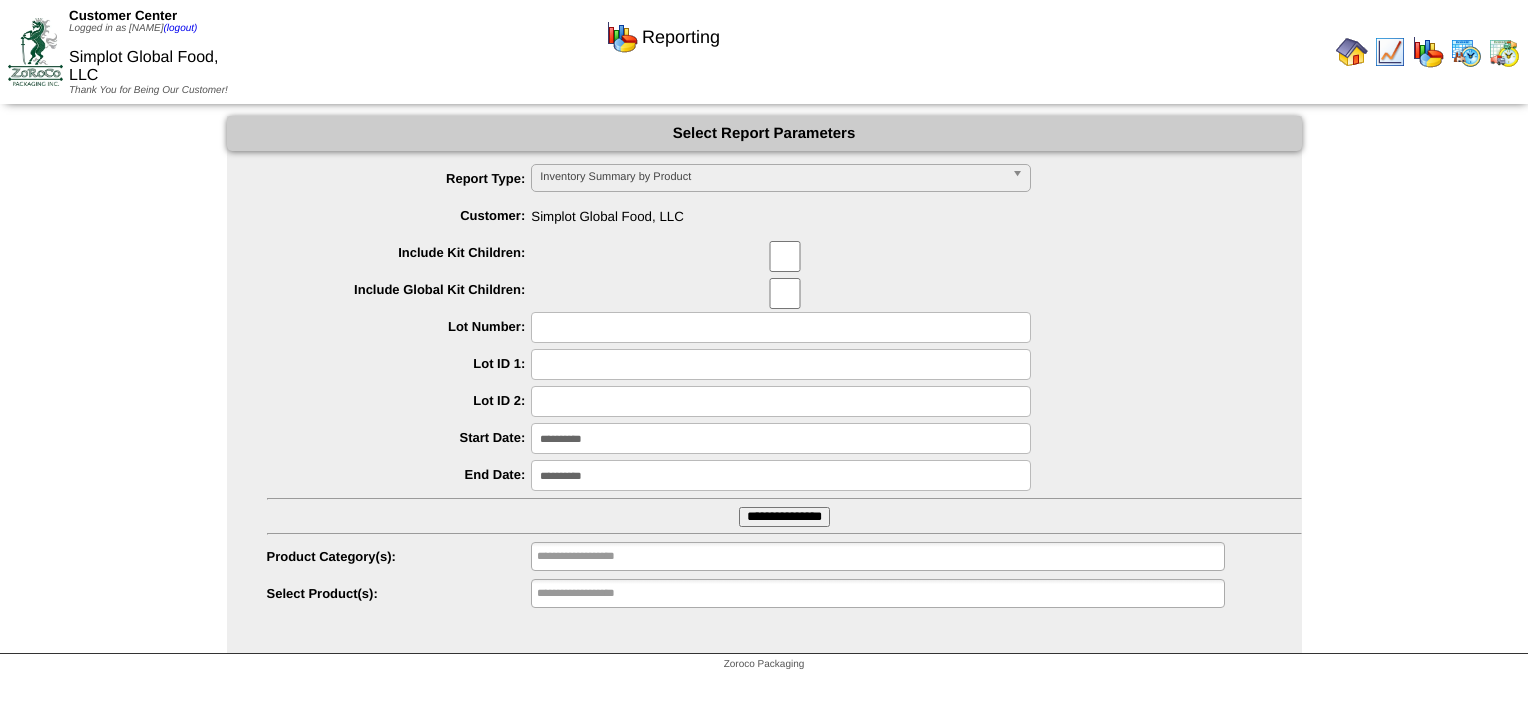 scroll, scrollTop: 0, scrollLeft: 0, axis: both 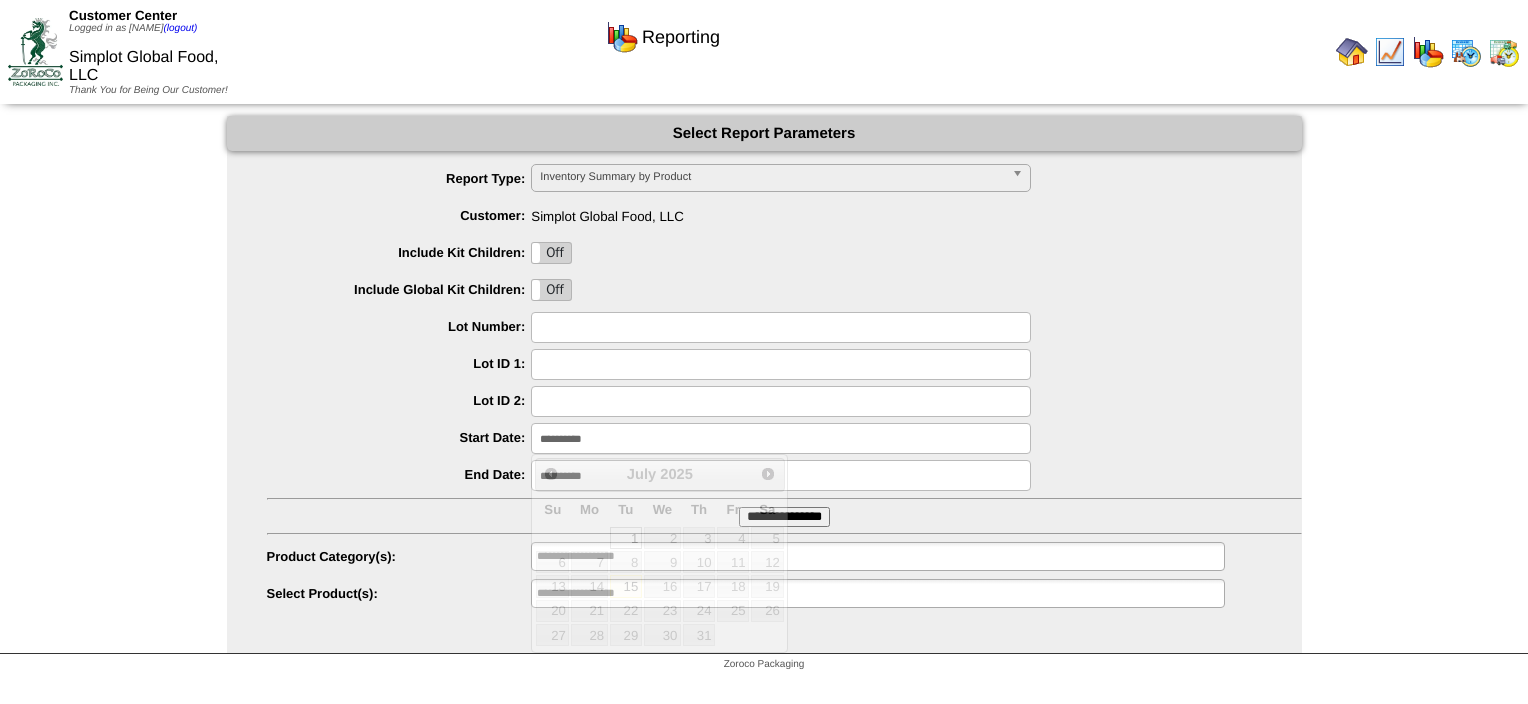 click on "**********" at bounding box center (781, 438) 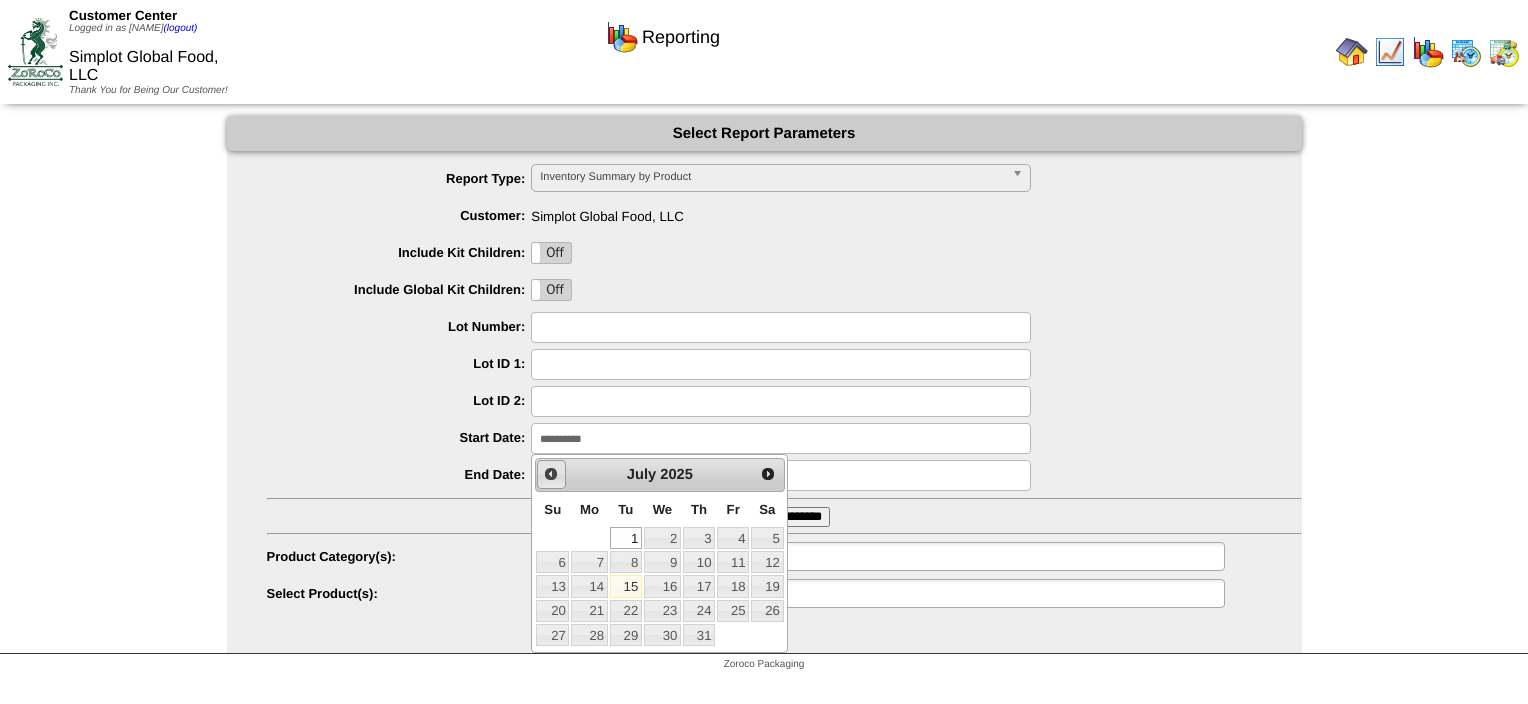 click on "Prev" at bounding box center [551, 474] 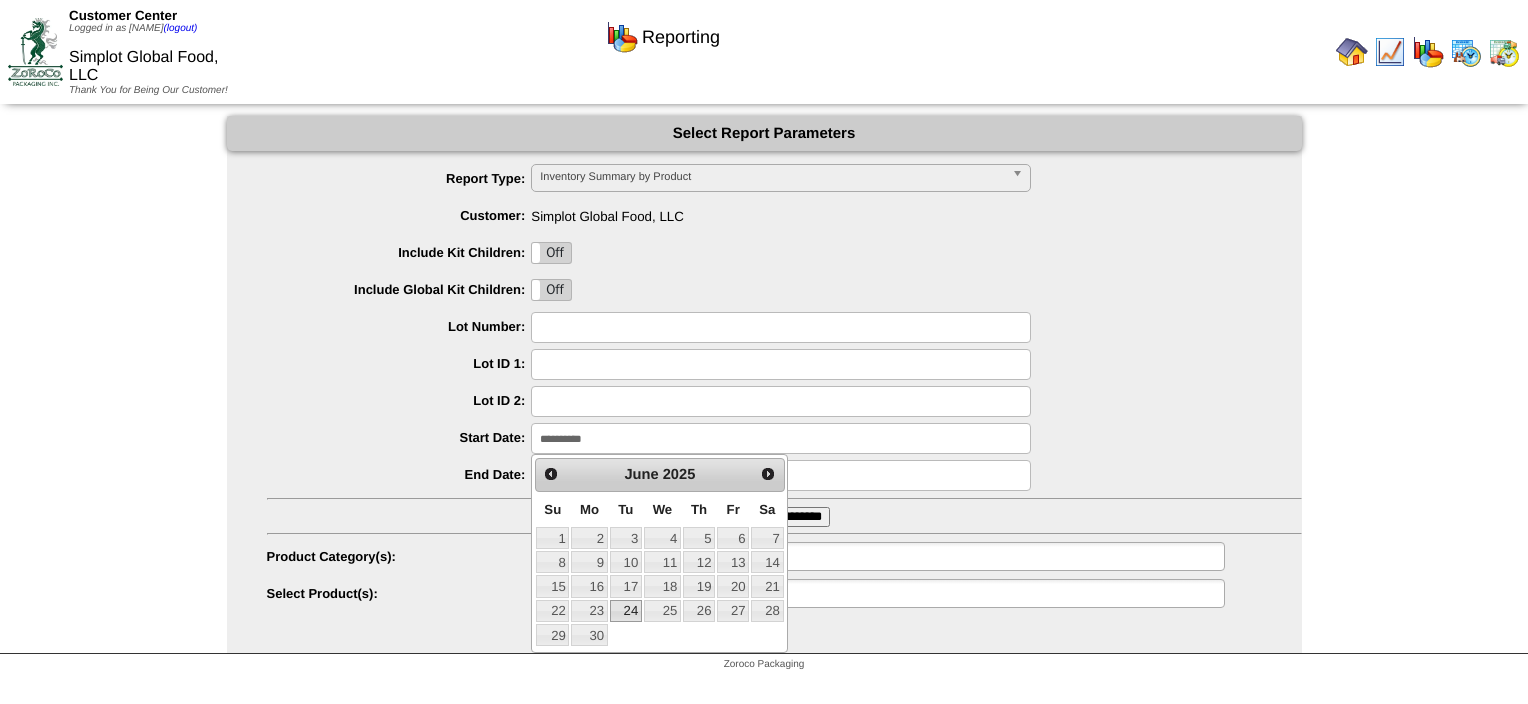 click on "24" at bounding box center (626, 611) 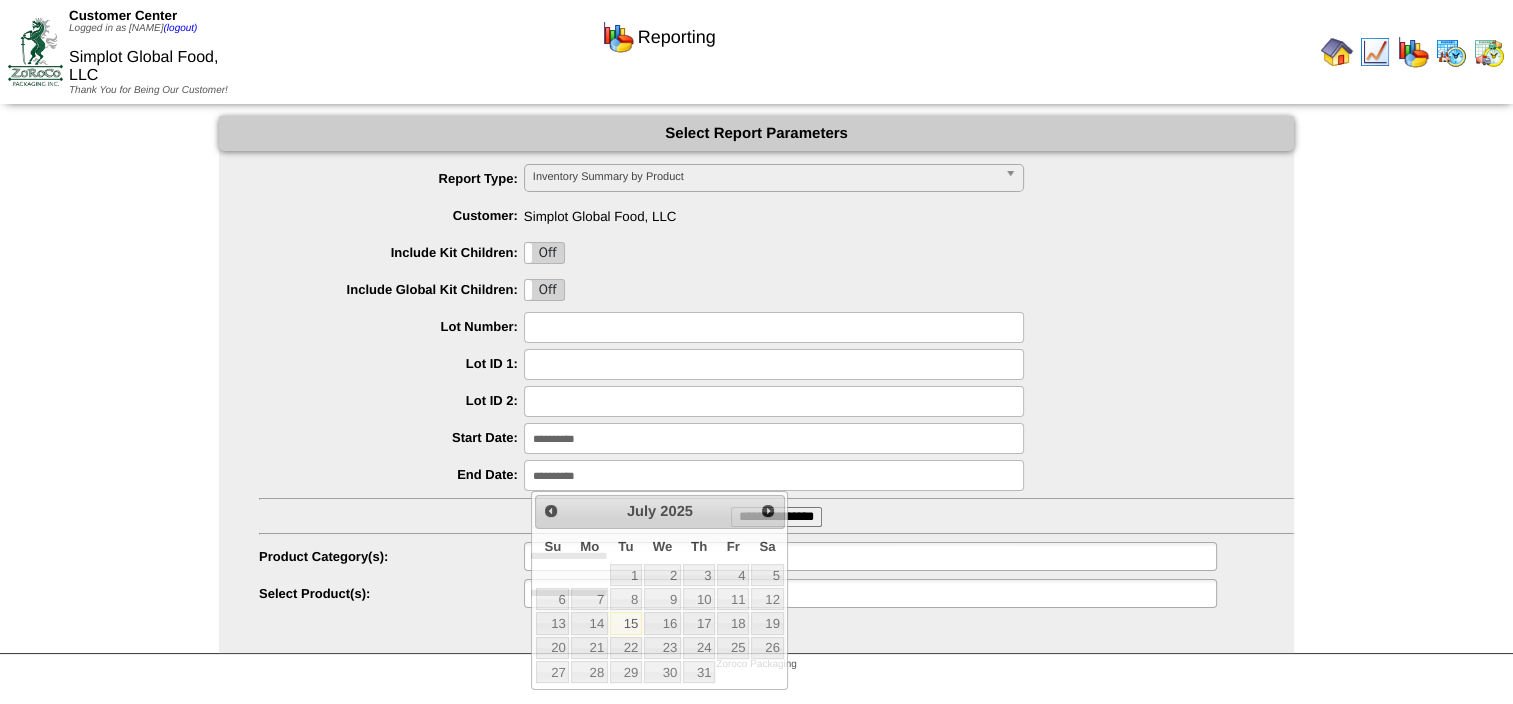 click on "**********" at bounding box center [774, 475] 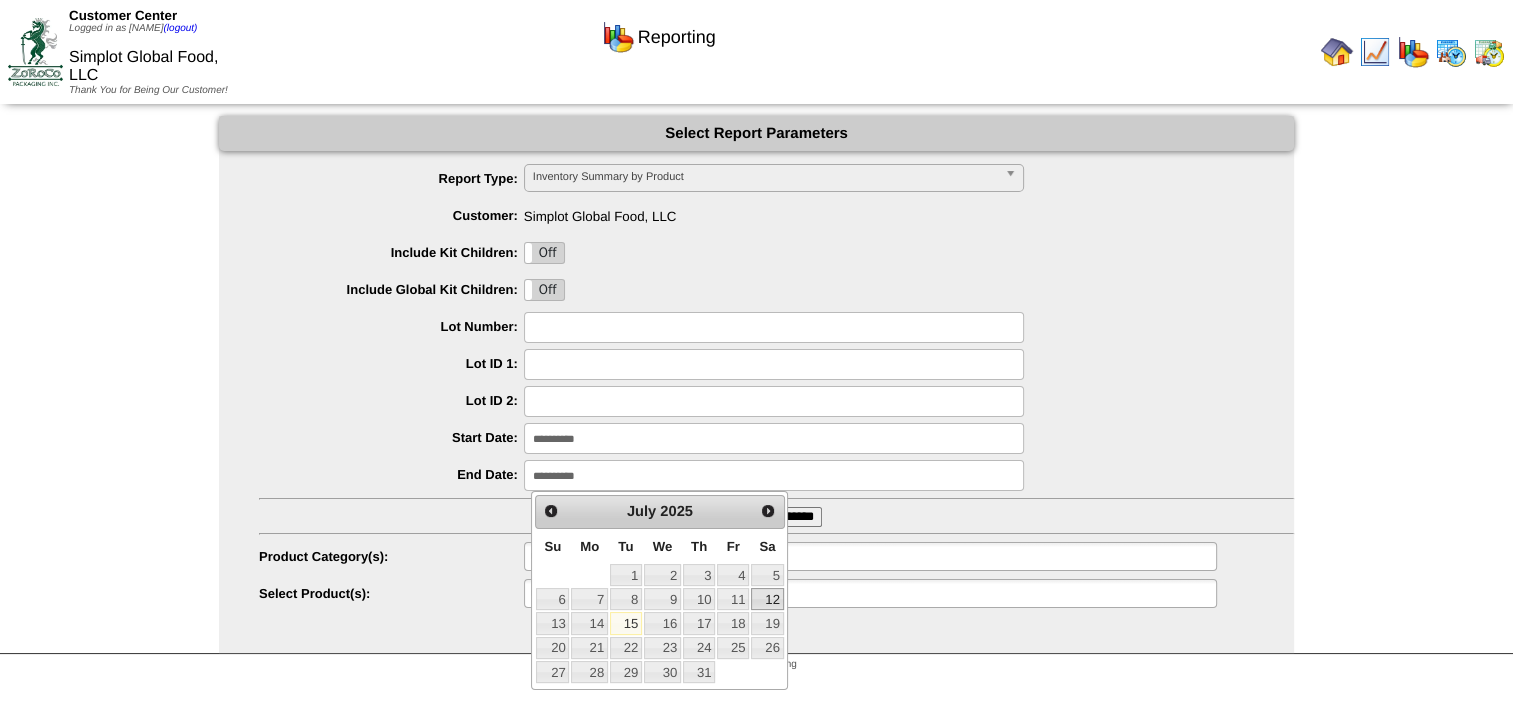 click on "12" at bounding box center [767, 599] 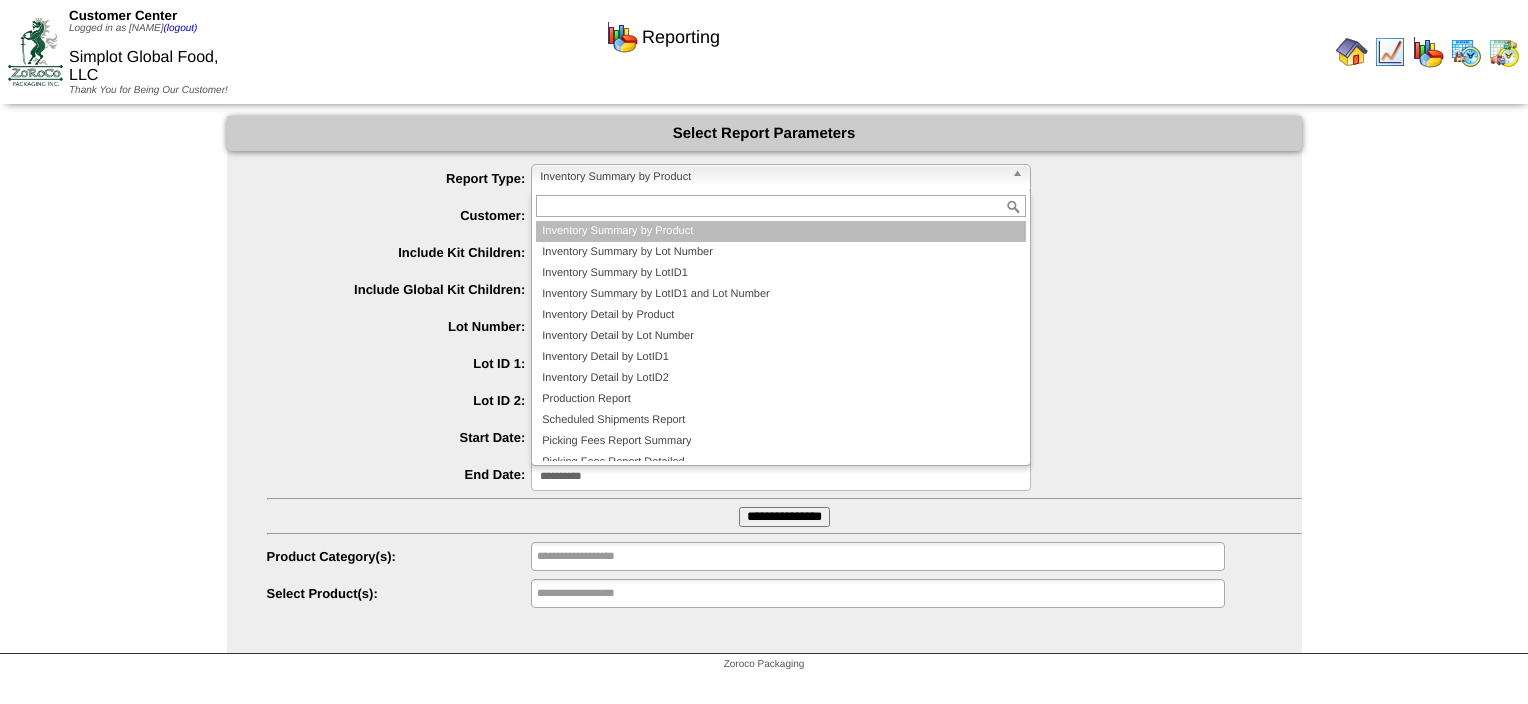 click on "Inventory Summary by Product" at bounding box center [772, 177] 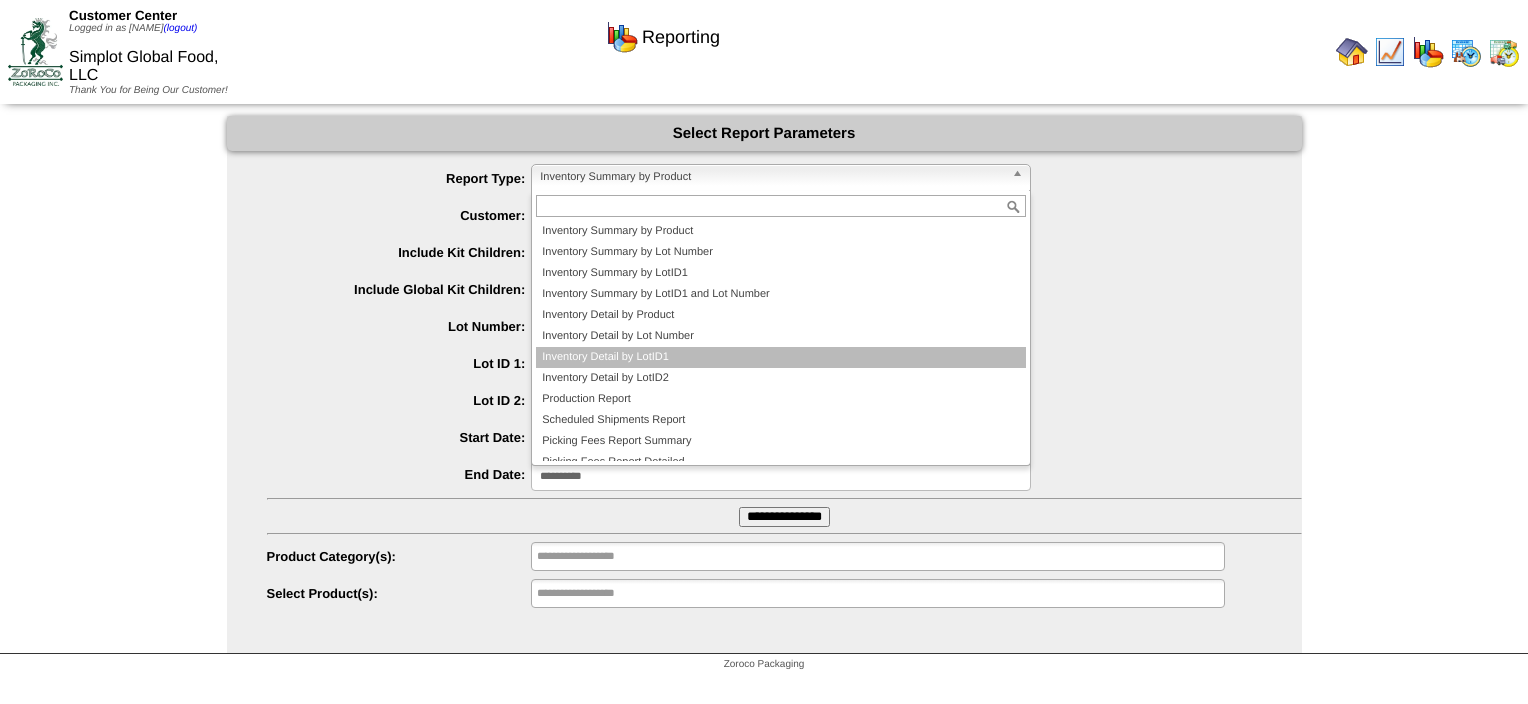 click on "Inventory Detail by LotID1" at bounding box center (781, 357) 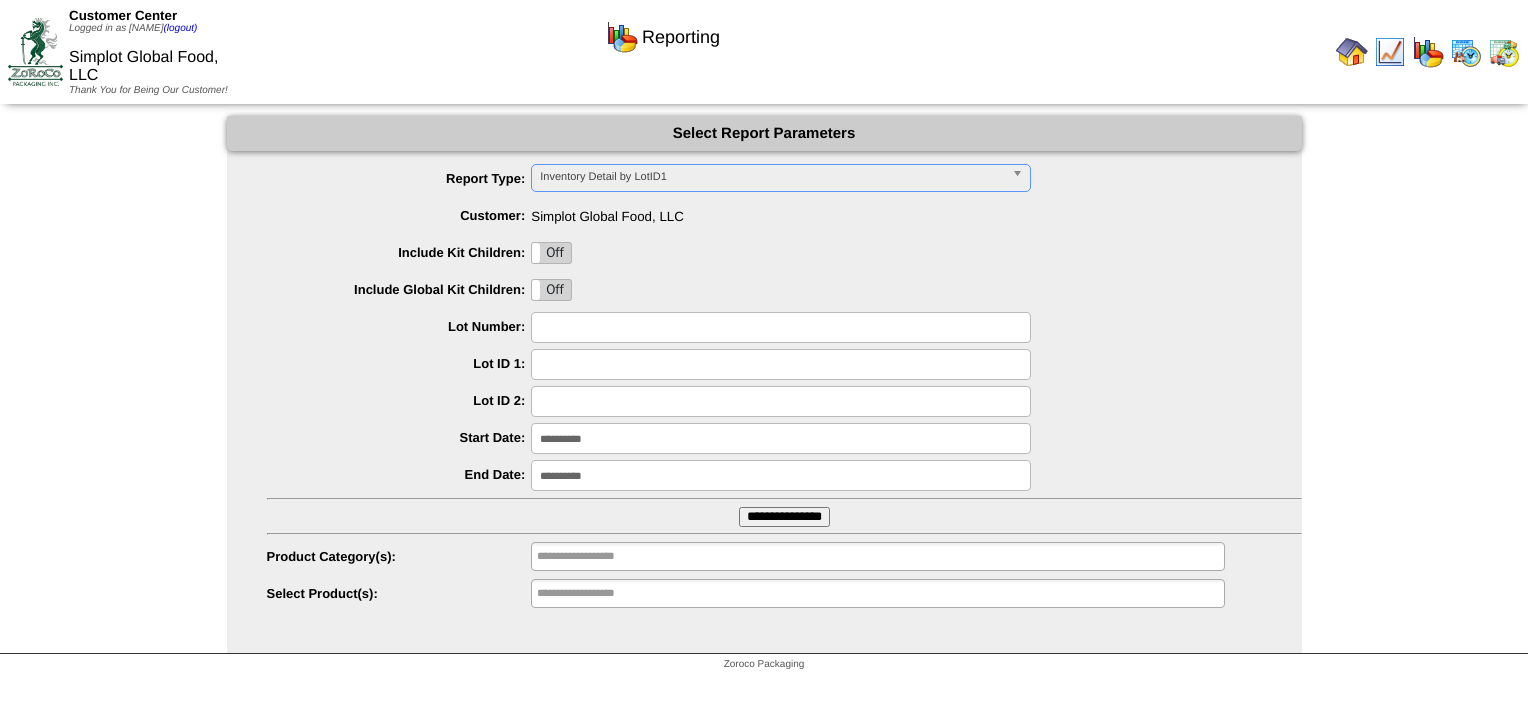 click on "**********" at bounding box center [784, 517] 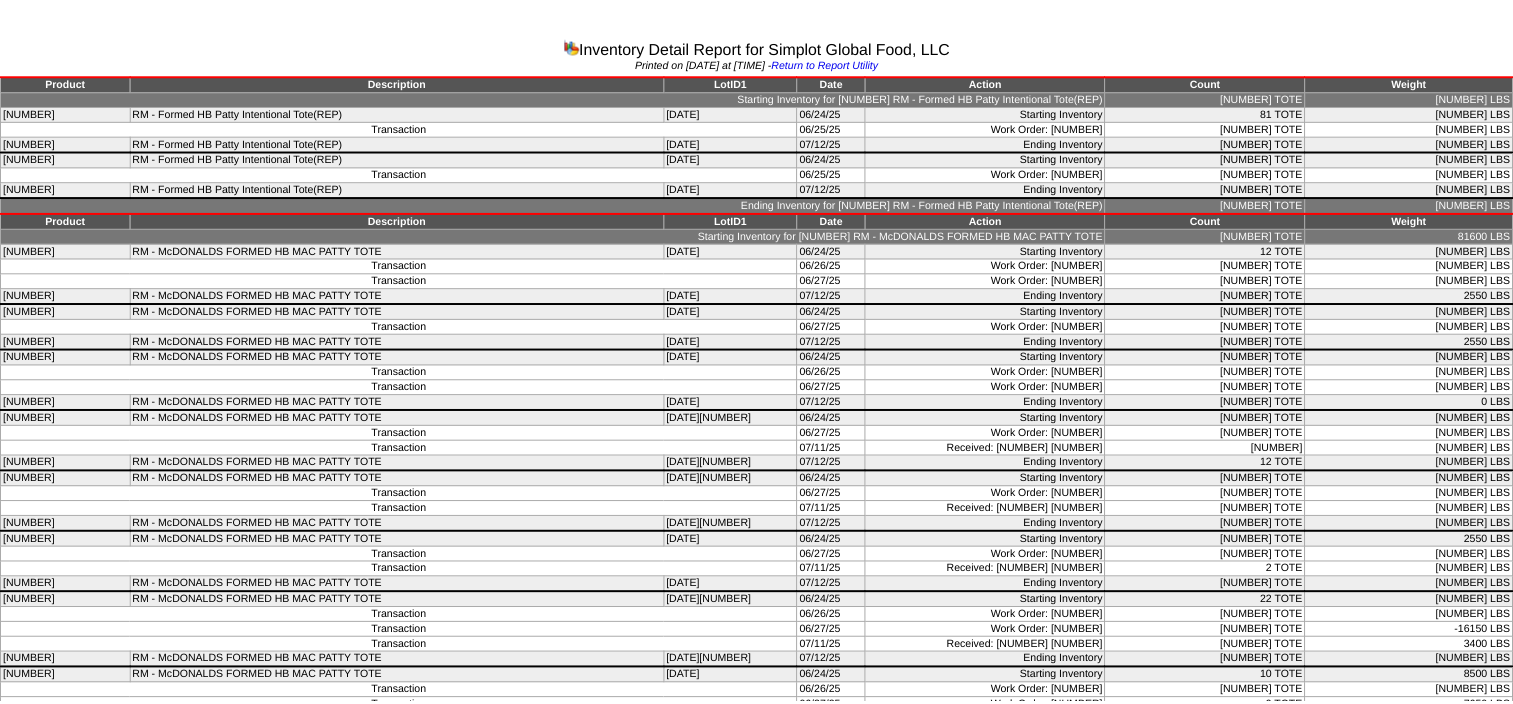 scroll, scrollTop: 0, scrollLeft: 0, axis: both 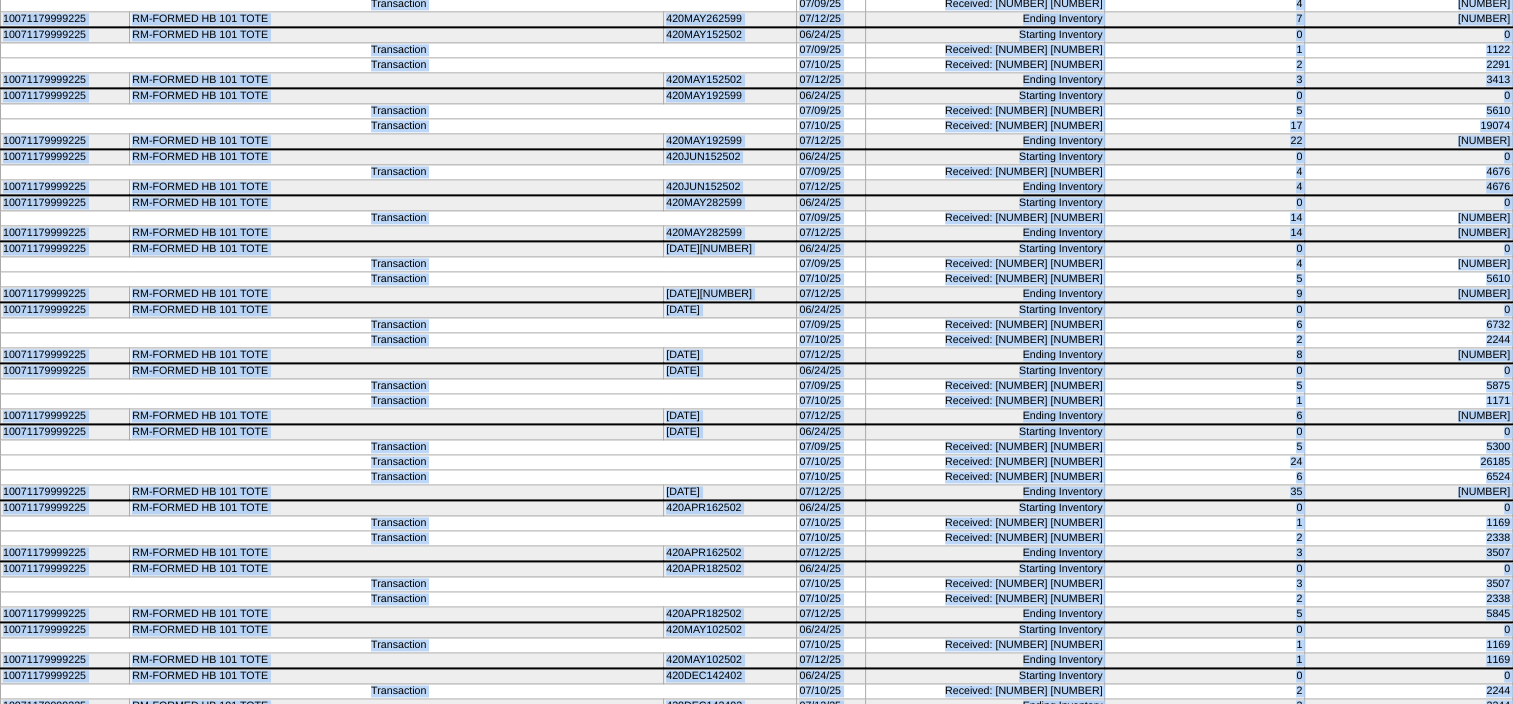 drag, startPoint x: 92, startPoint y: 35, endPoint x: 1349, endPoint y: 755, distance: 1448.6024 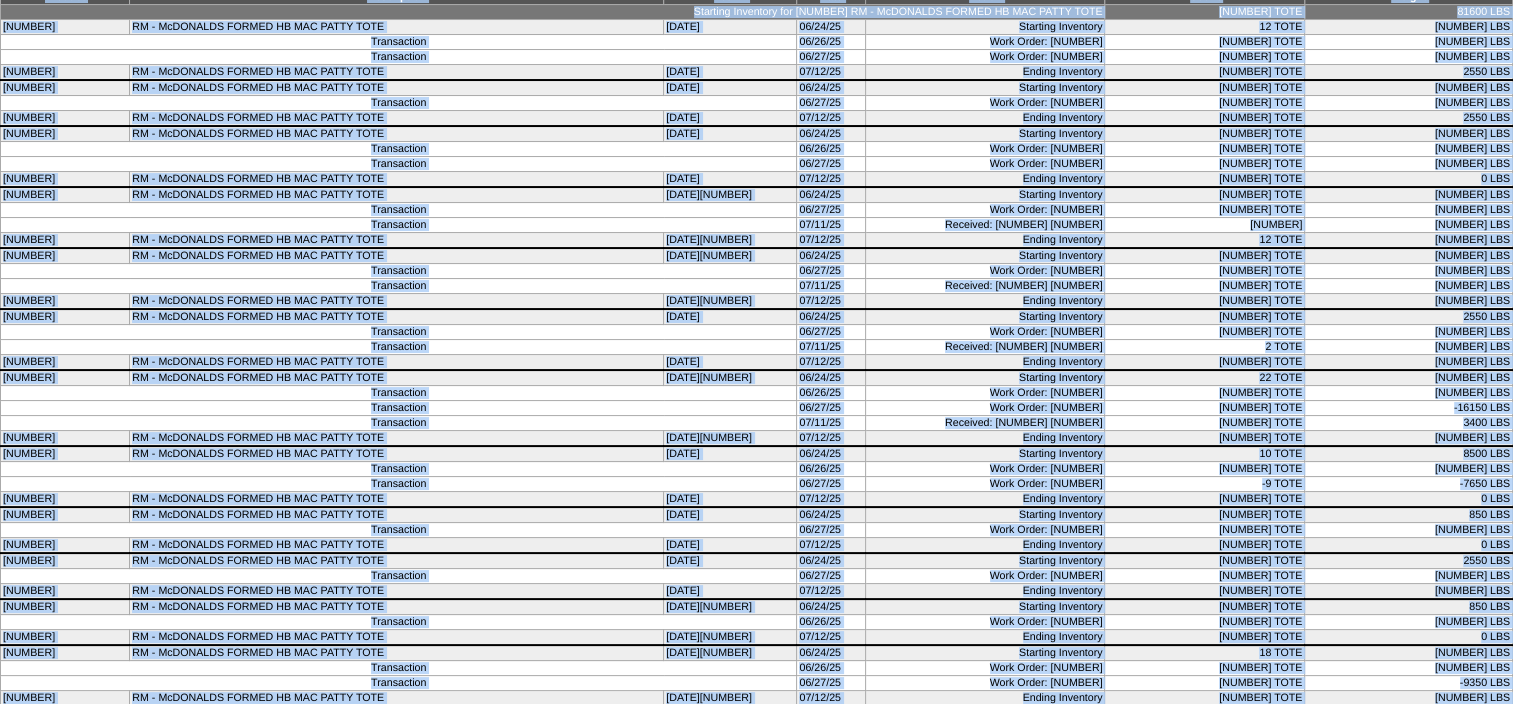 scroll, scrollTop: 0, scrollLeft: 0, axis: both 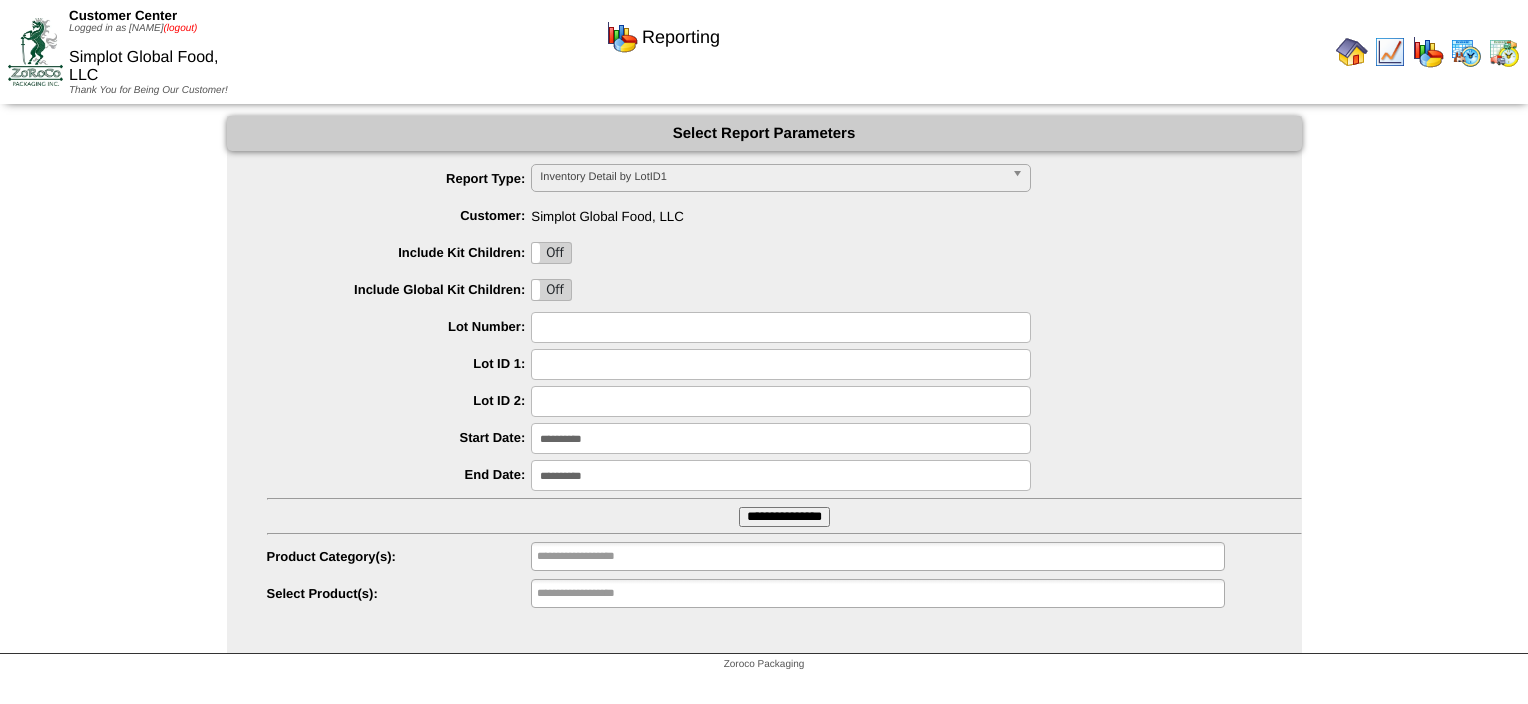 click on "(logout)" at bounding box center (181, 28) 